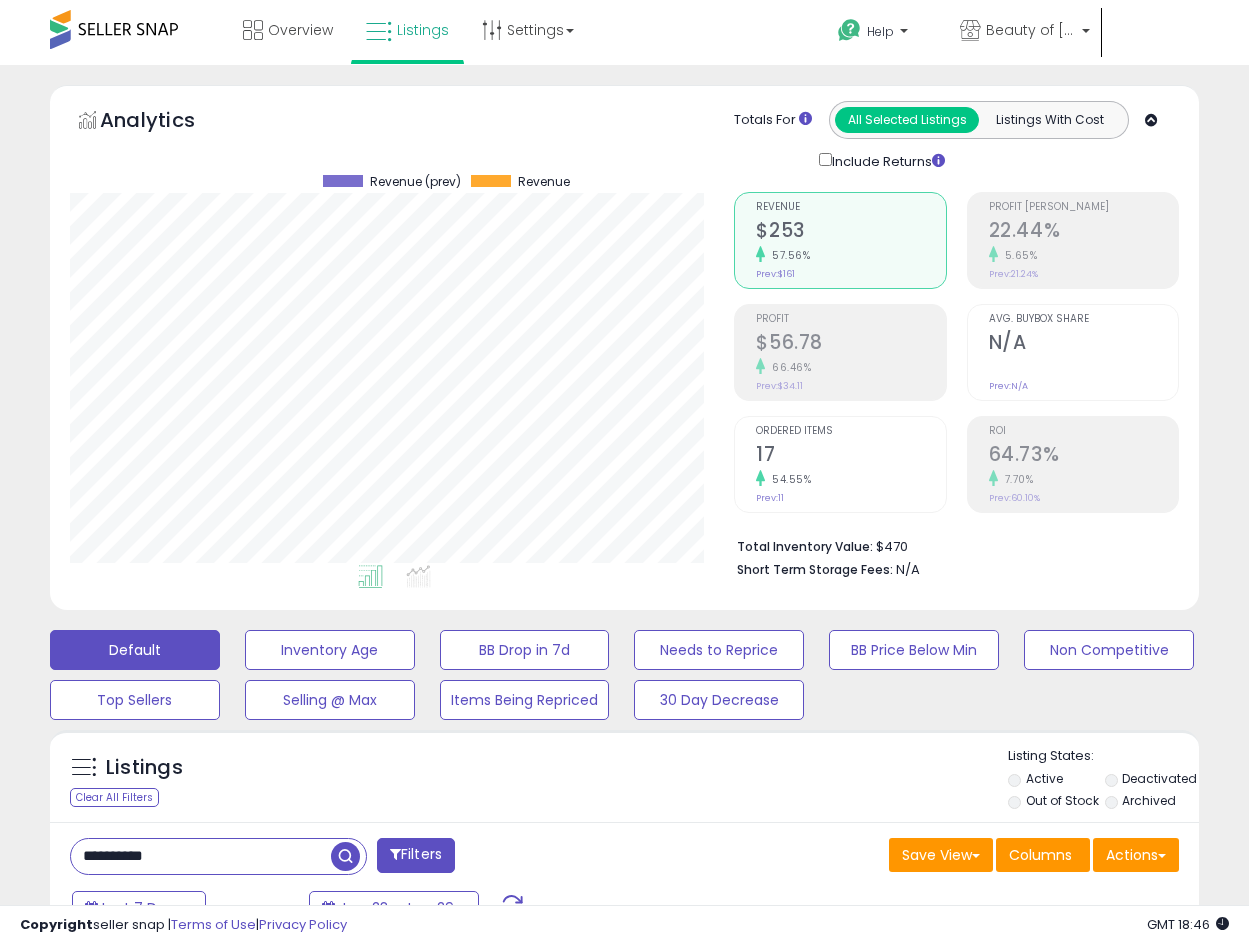 click on "**********" at bounding box center (201, 856) 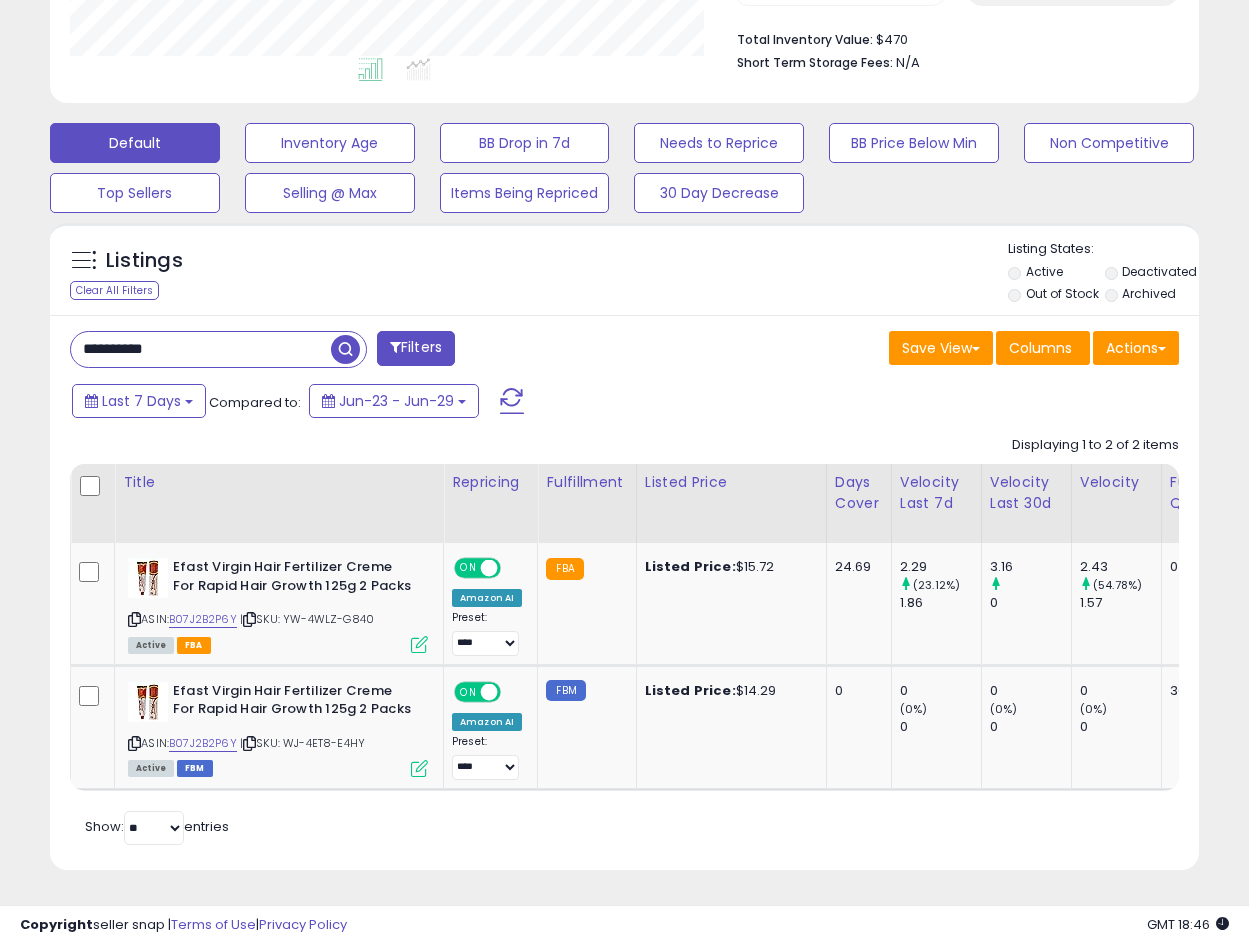 click on "**********" at bounding box center [201, 349] 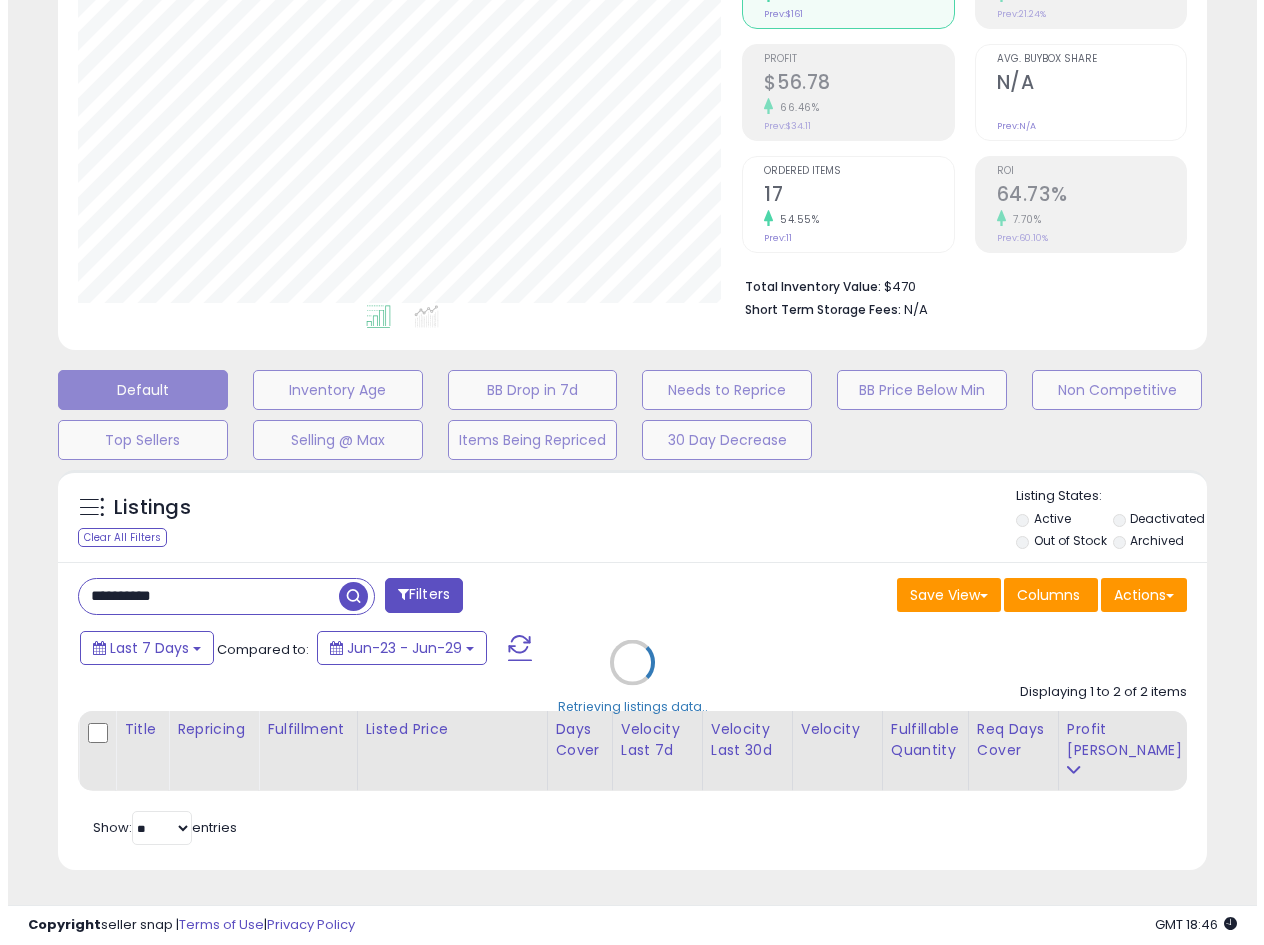 scroll, scrollTop: 275, scrollLeft: 0, axis: vertical 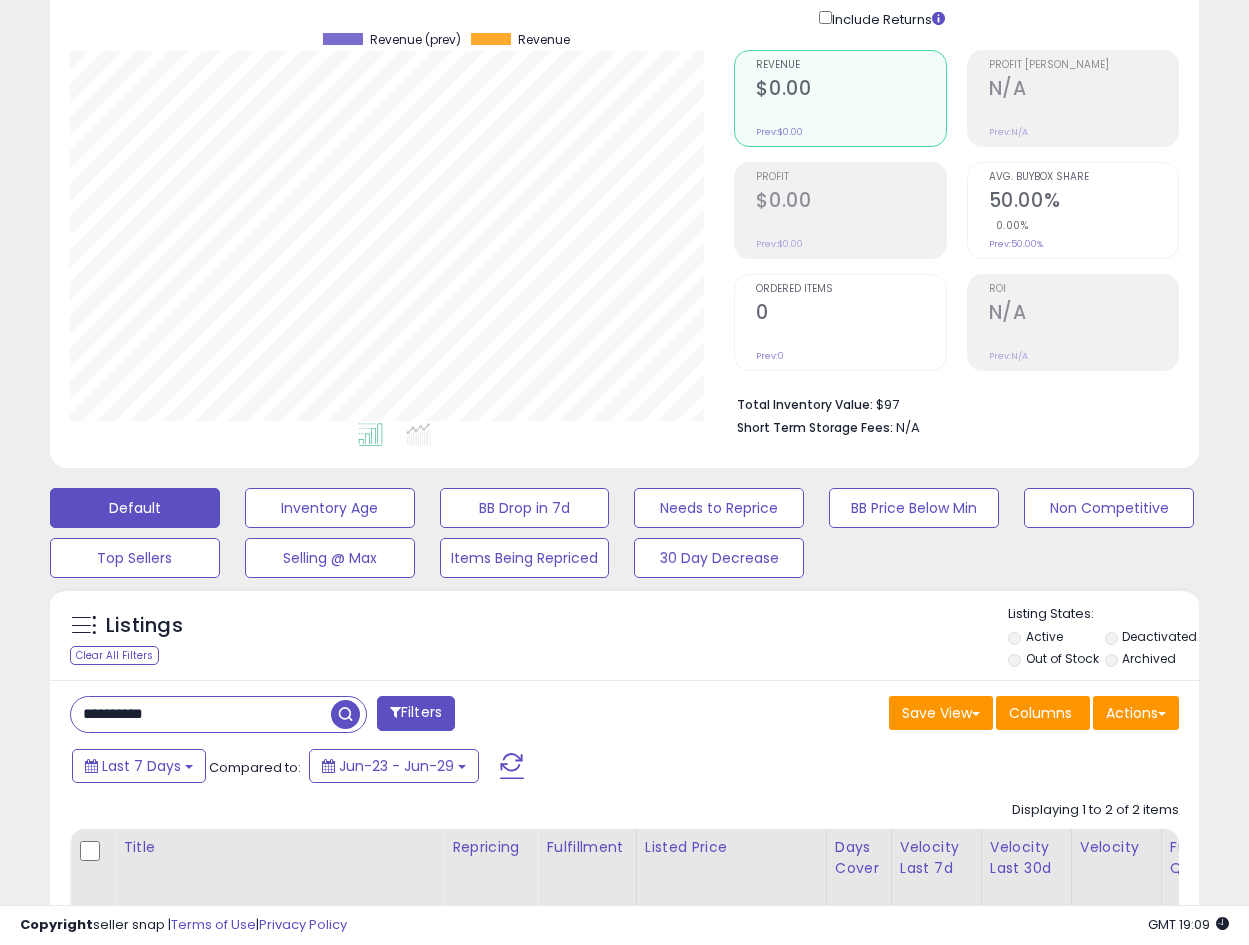 click on "**********" at bounding box center [201, 714] 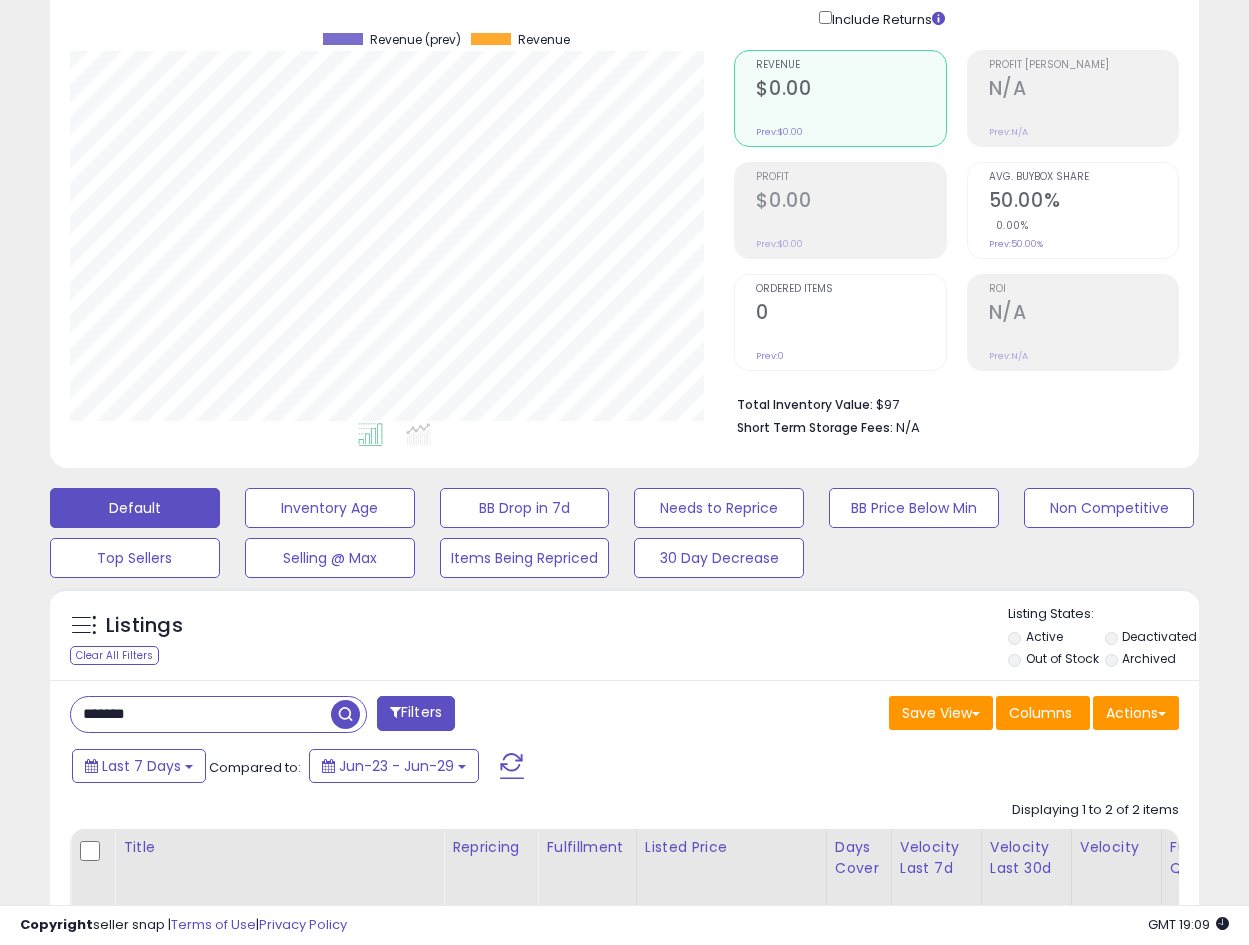 type on "*******" 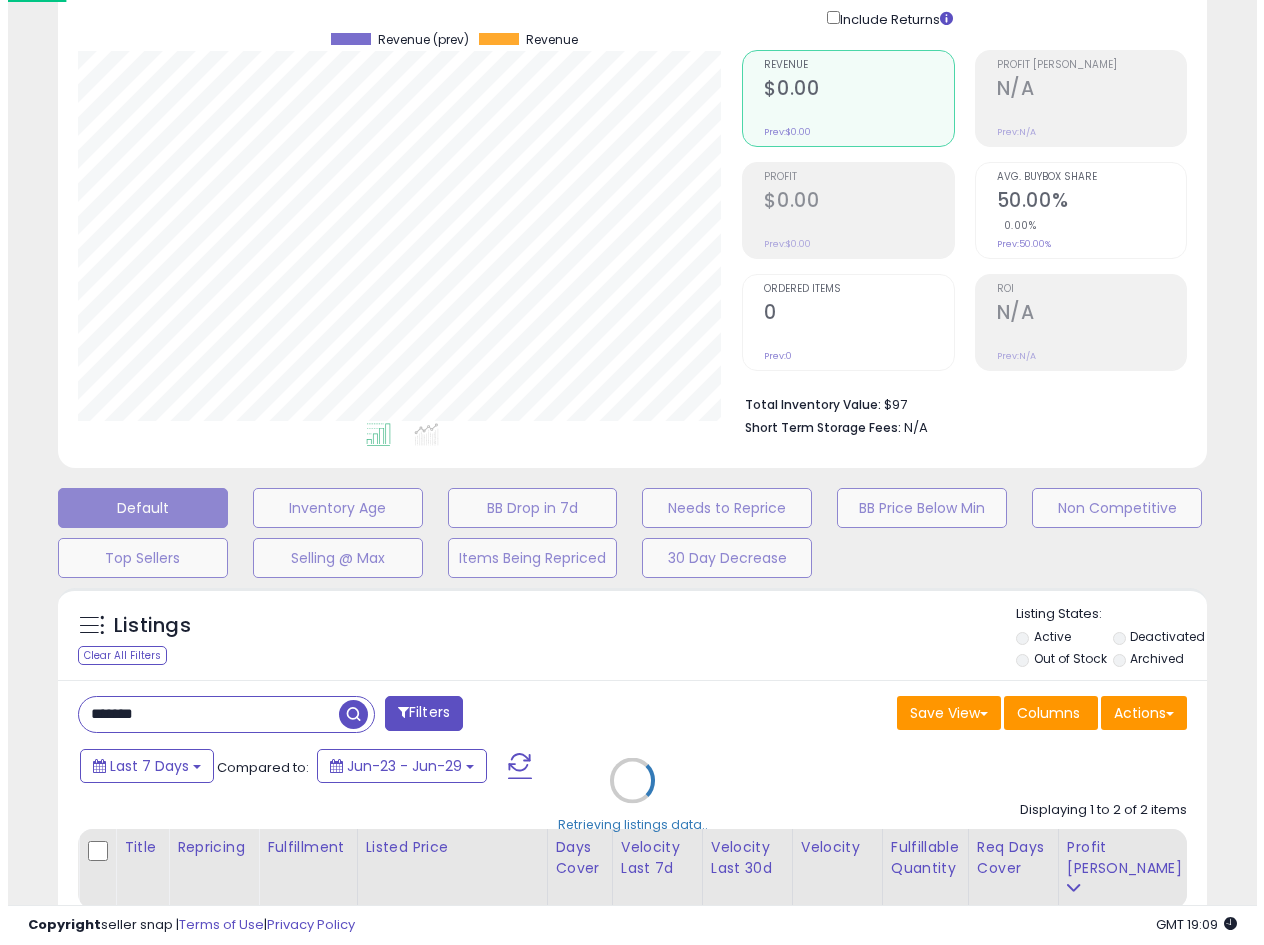 scroll, scrollTop: 999590, scrollLeft: 999327, axis: both 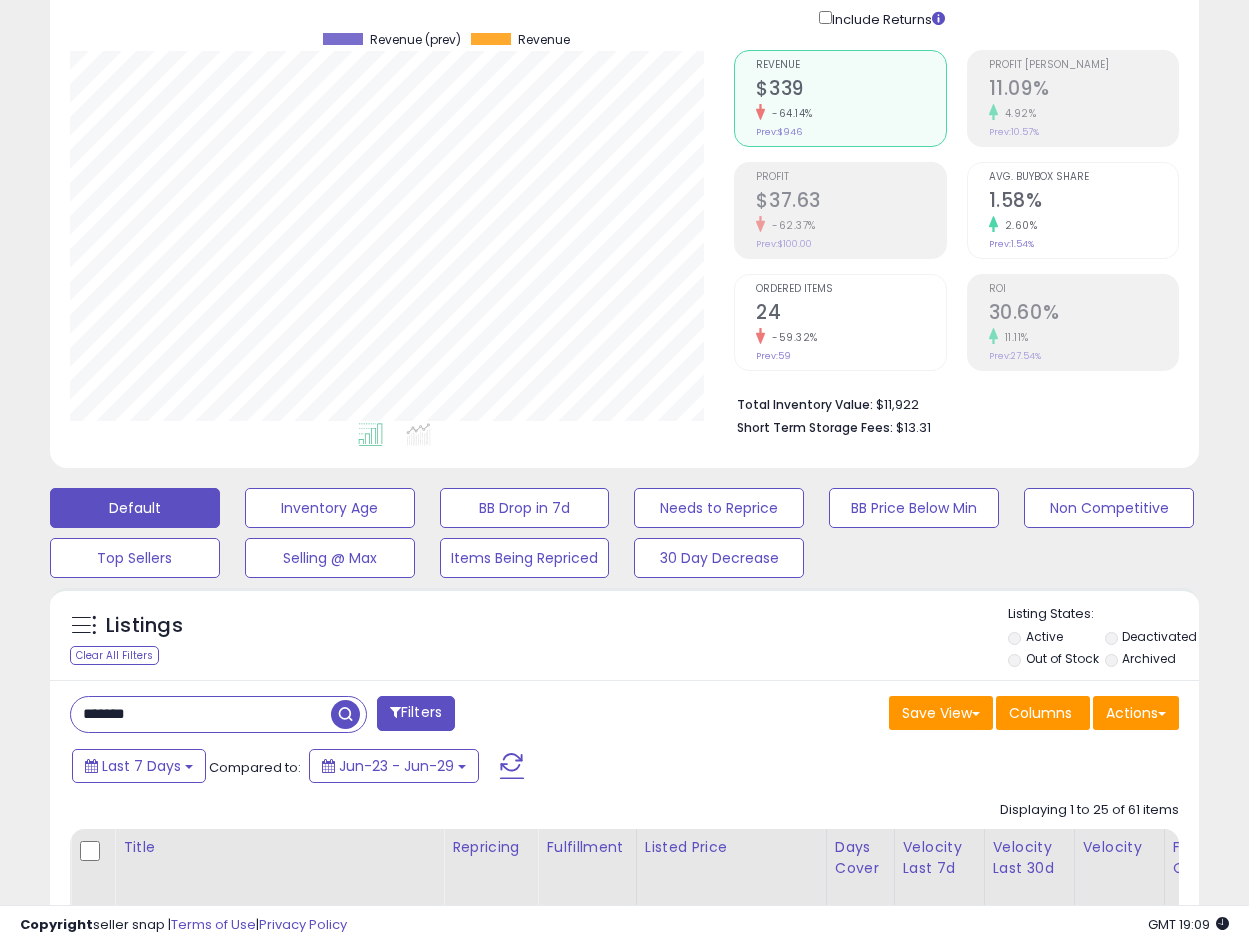 click on "*******
Filters
Save View
Save As New View
Update Current View" at bounding box center [624, 2553] 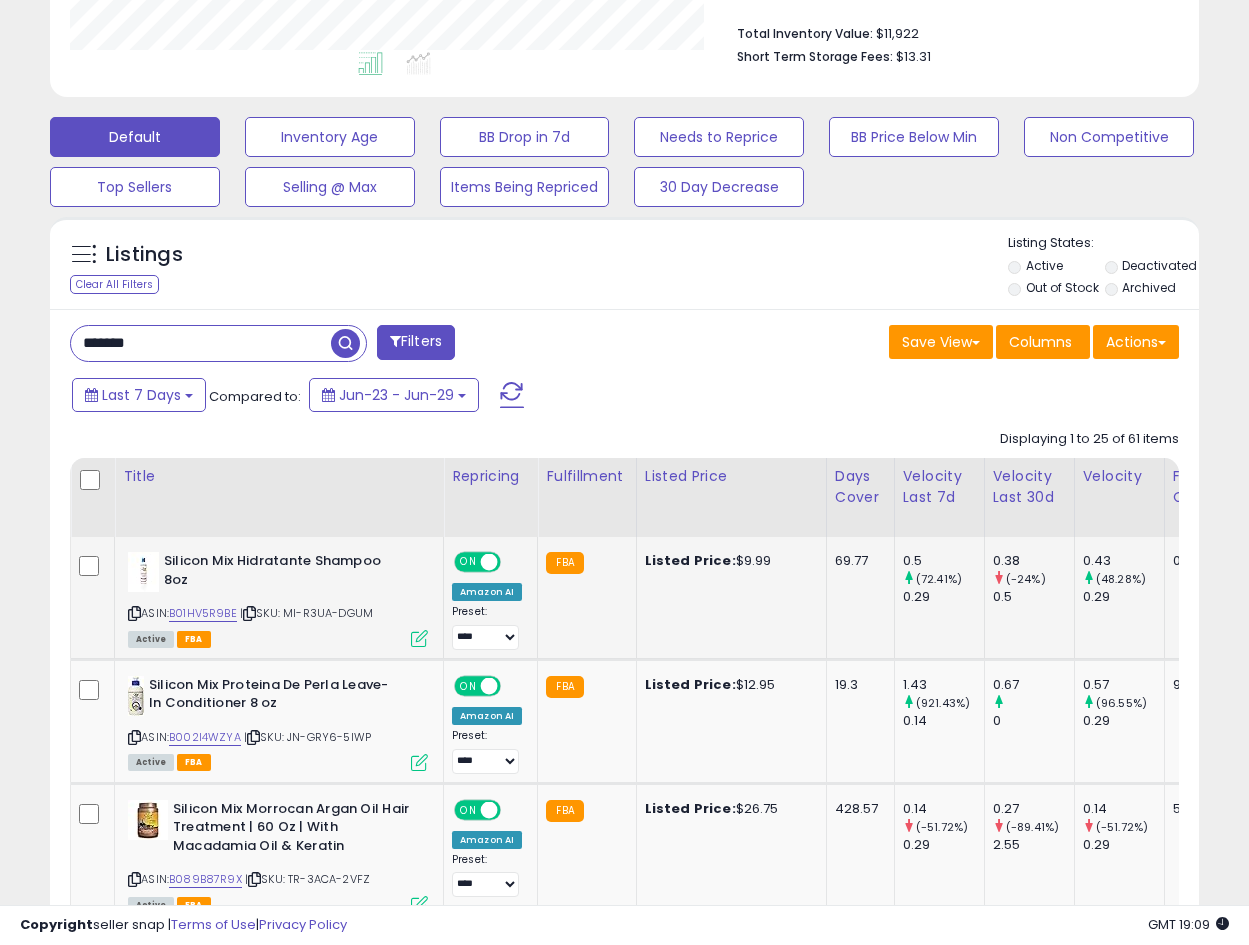 scroll, scrollTop: 667, scrollLeft: 0, axis: vertical 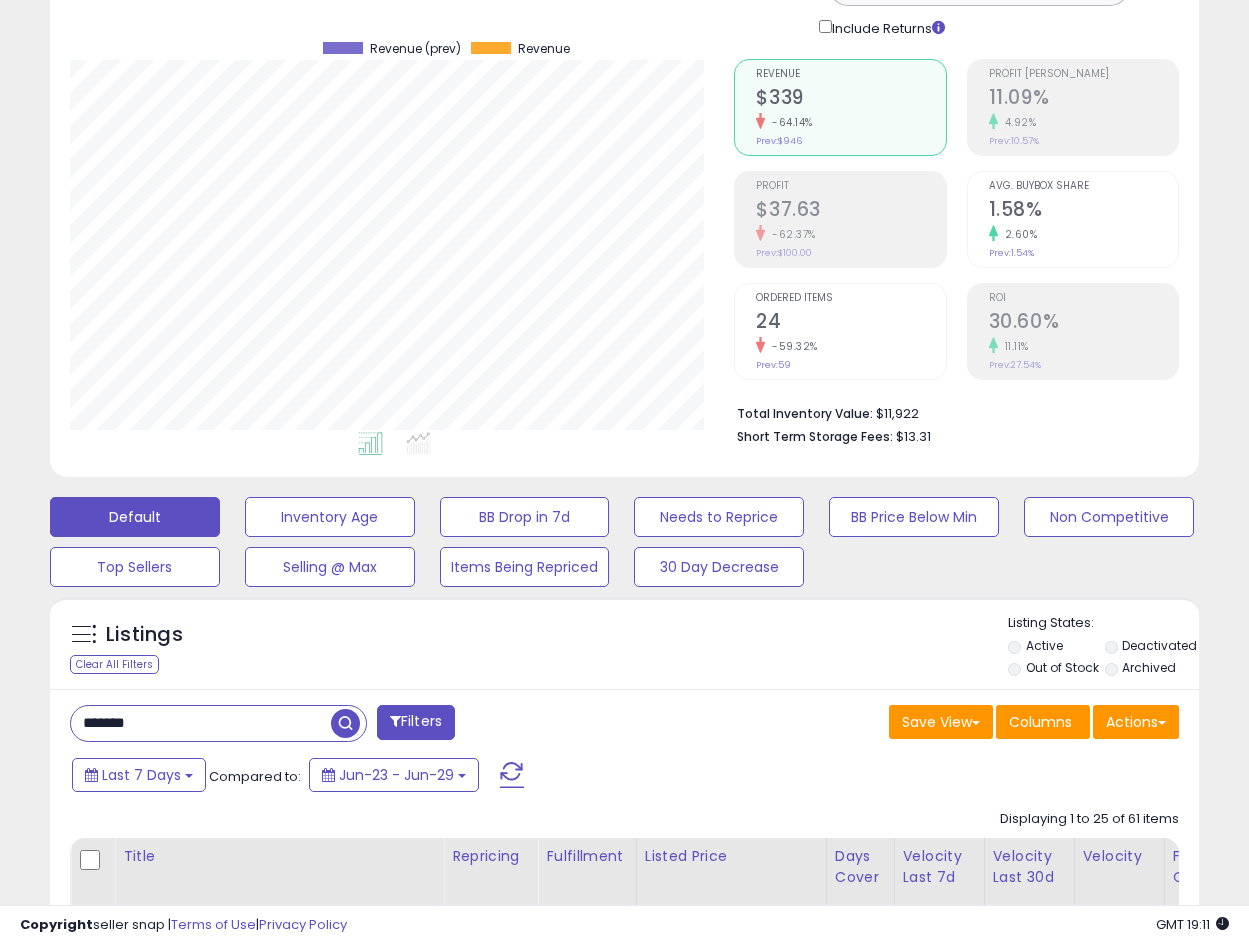 drag, startPoint x: 111, startPoint y: 720, endPoint x: 96, endPoint y: 726, distance: 16.155495 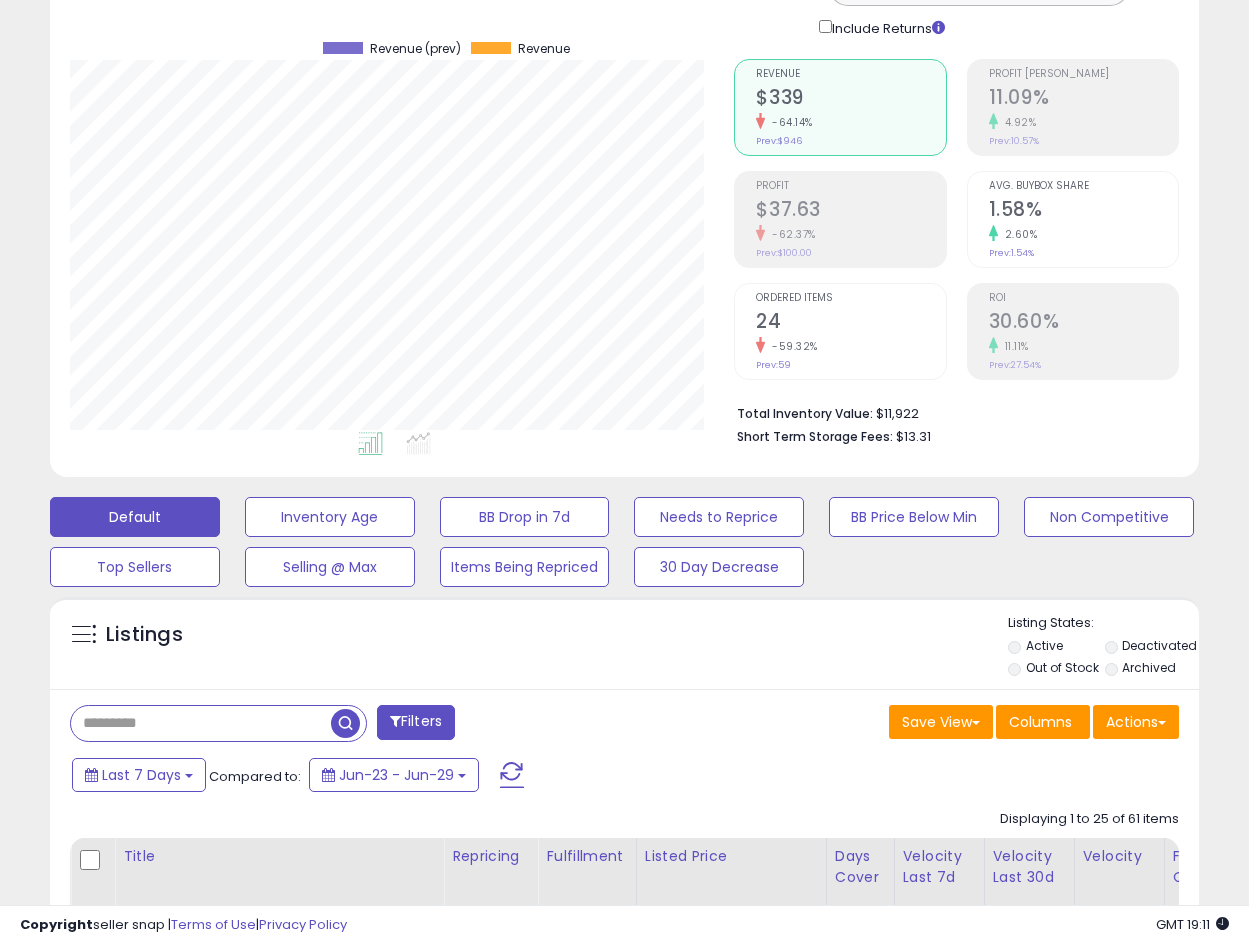 type 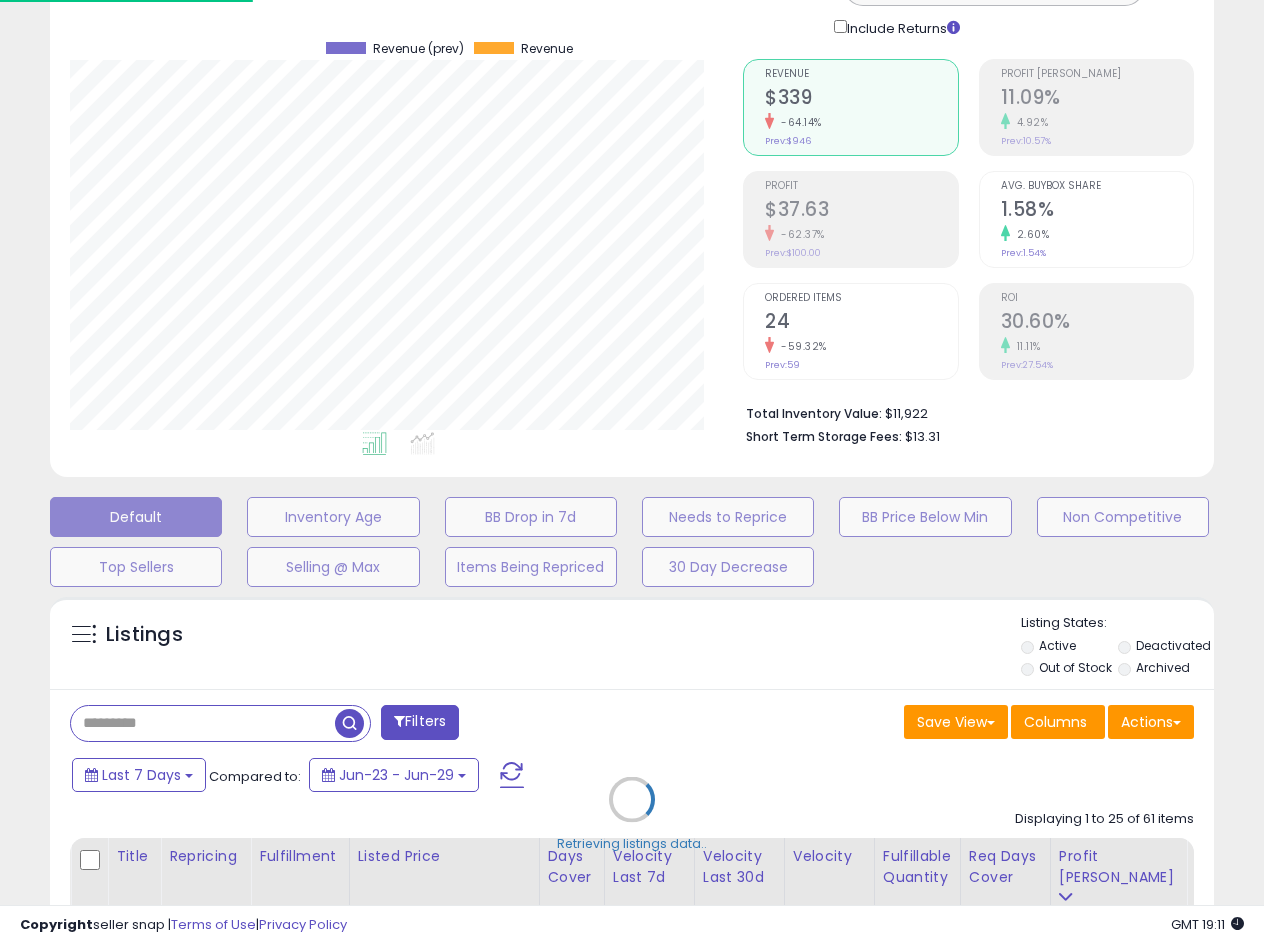 scroll, scrollTop: 999590, scrollLeft: 999327, axis: both 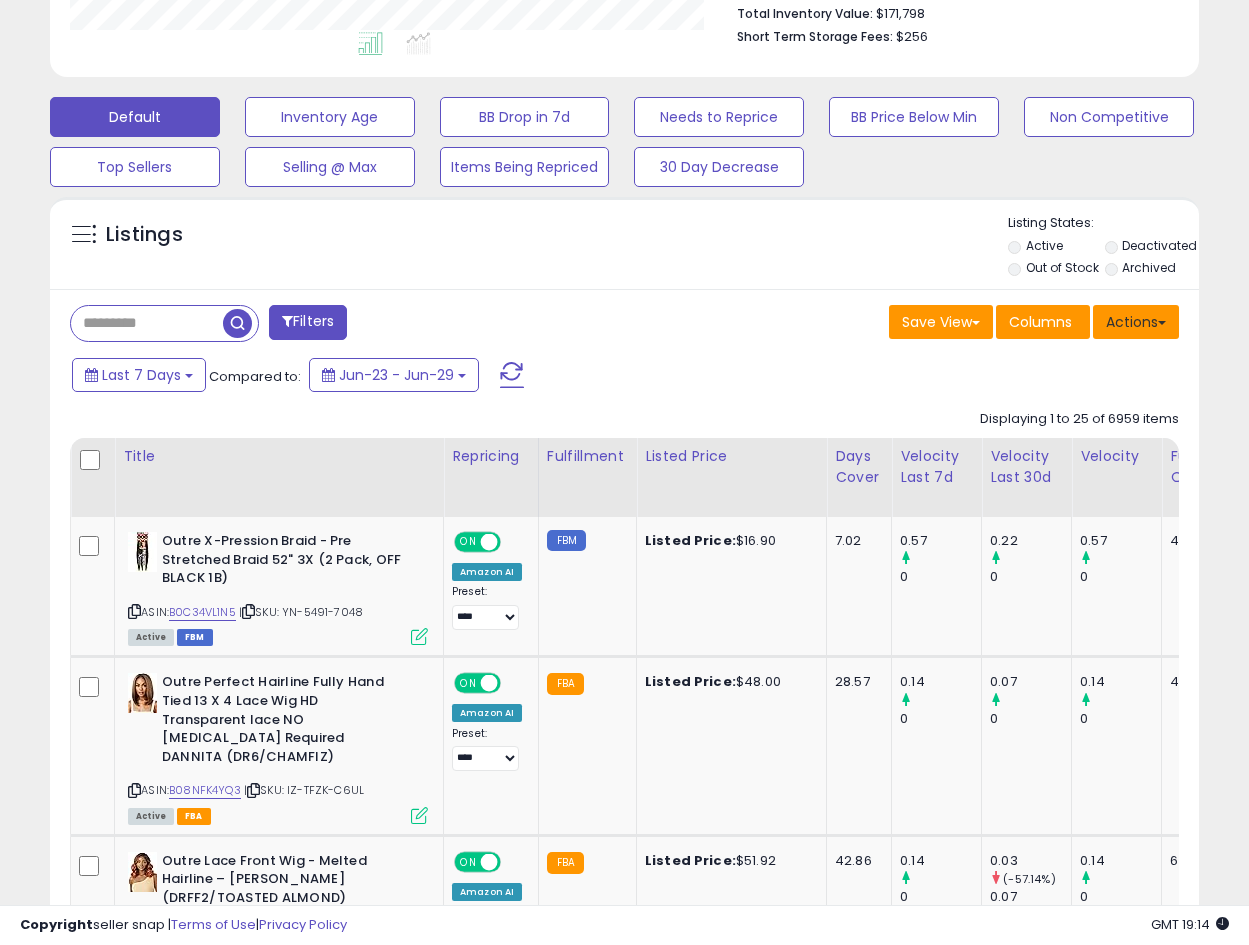 click on "Actions" at bounding box center [1136, 322] 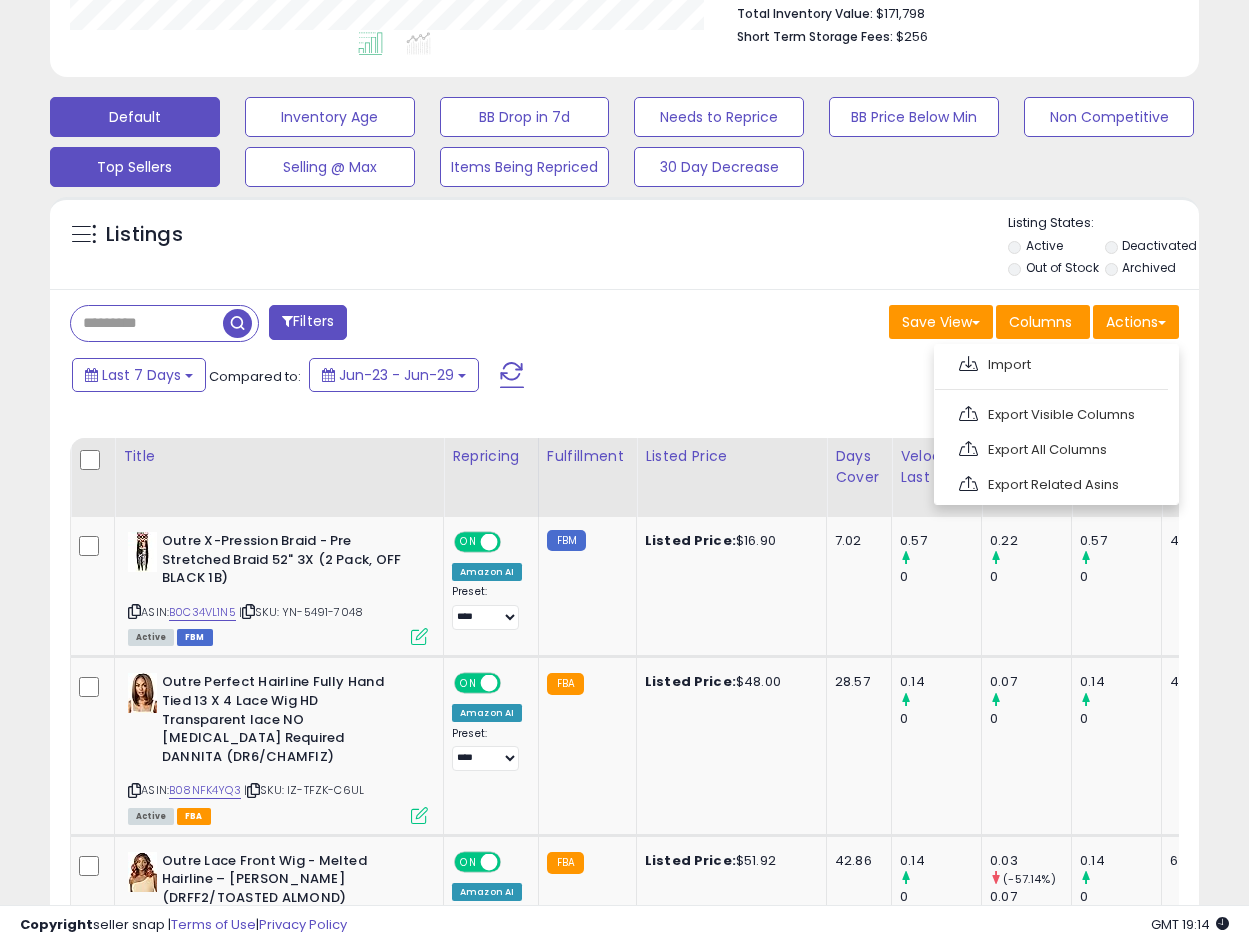 click on "Top Sellers" at bounding box center [330, 117] 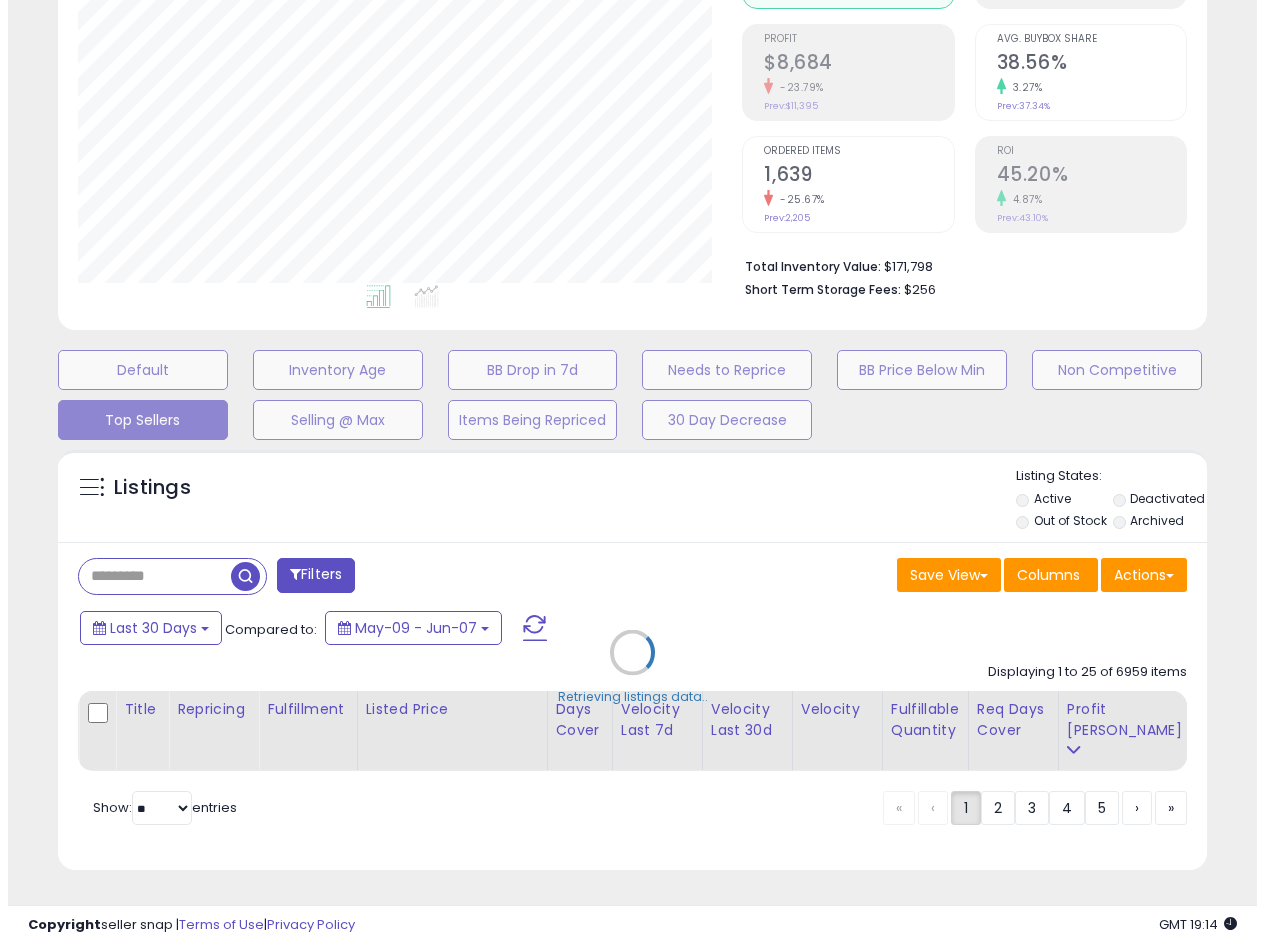 scroll, scrollTop: 295, scrollLeft: 0, axis: vertical 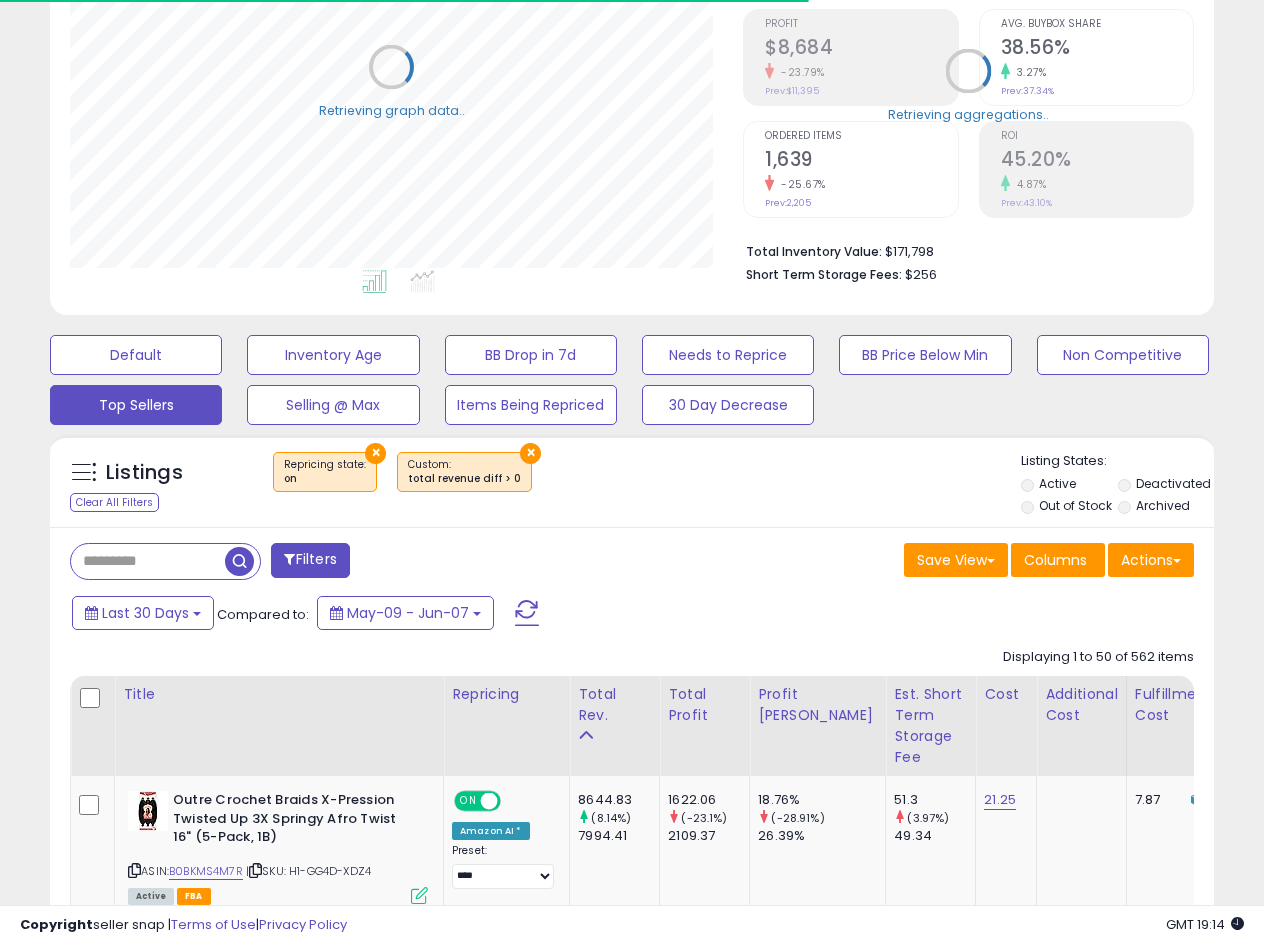select on "**" 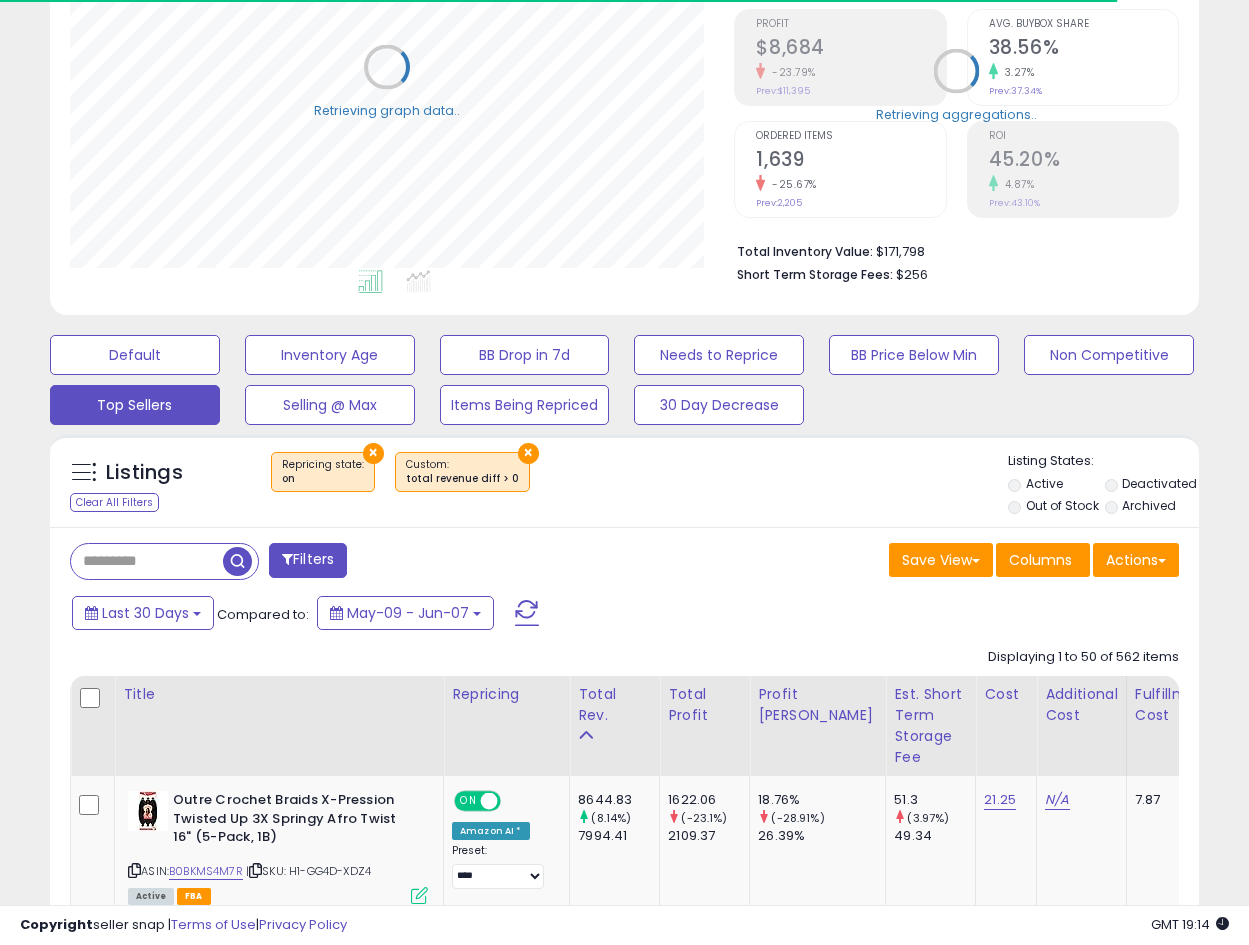 scroll, scrollTop: 410, scrollLeft: 665, axis: both 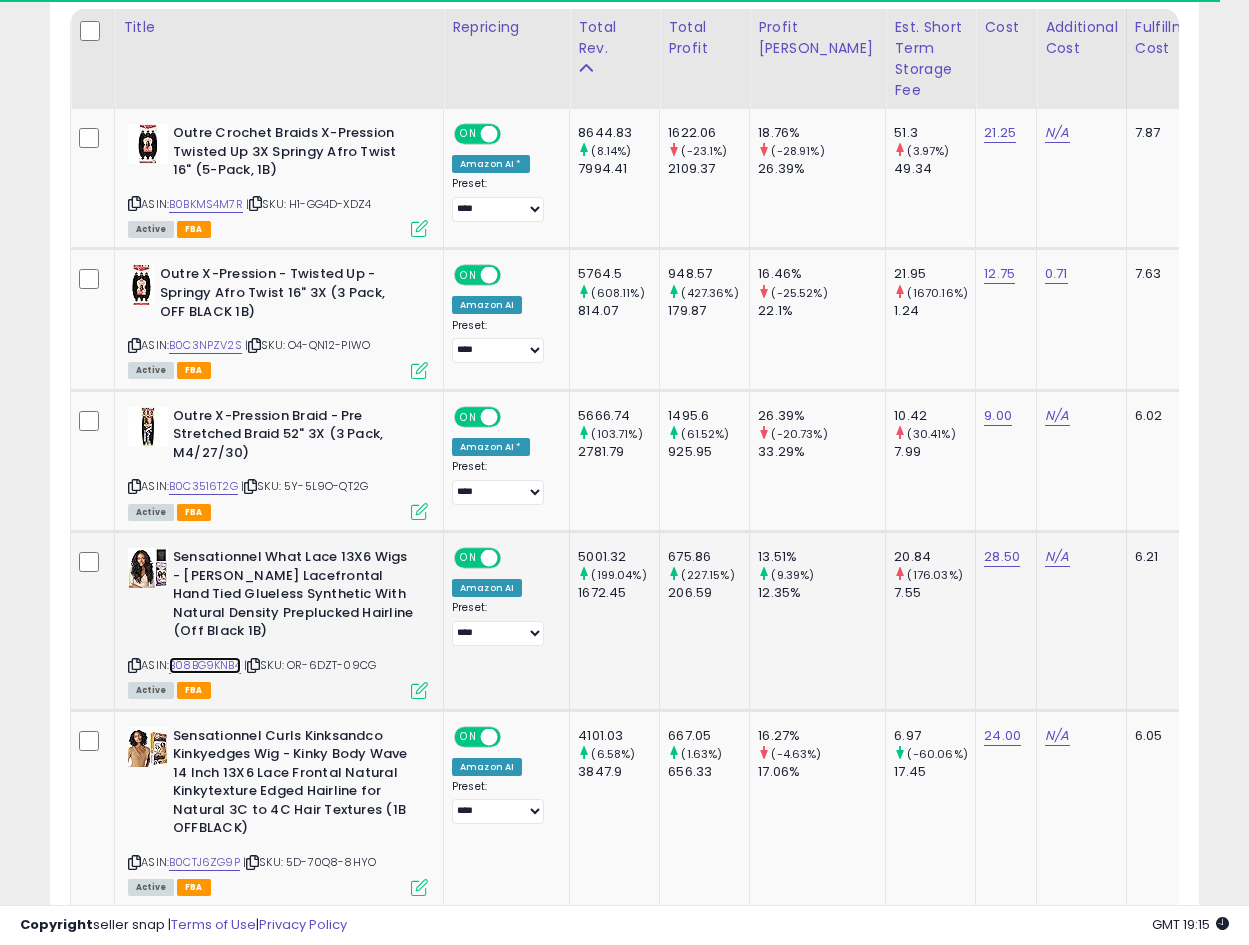 click on "B08BG9KNB4" at bounding box center (205, 665) 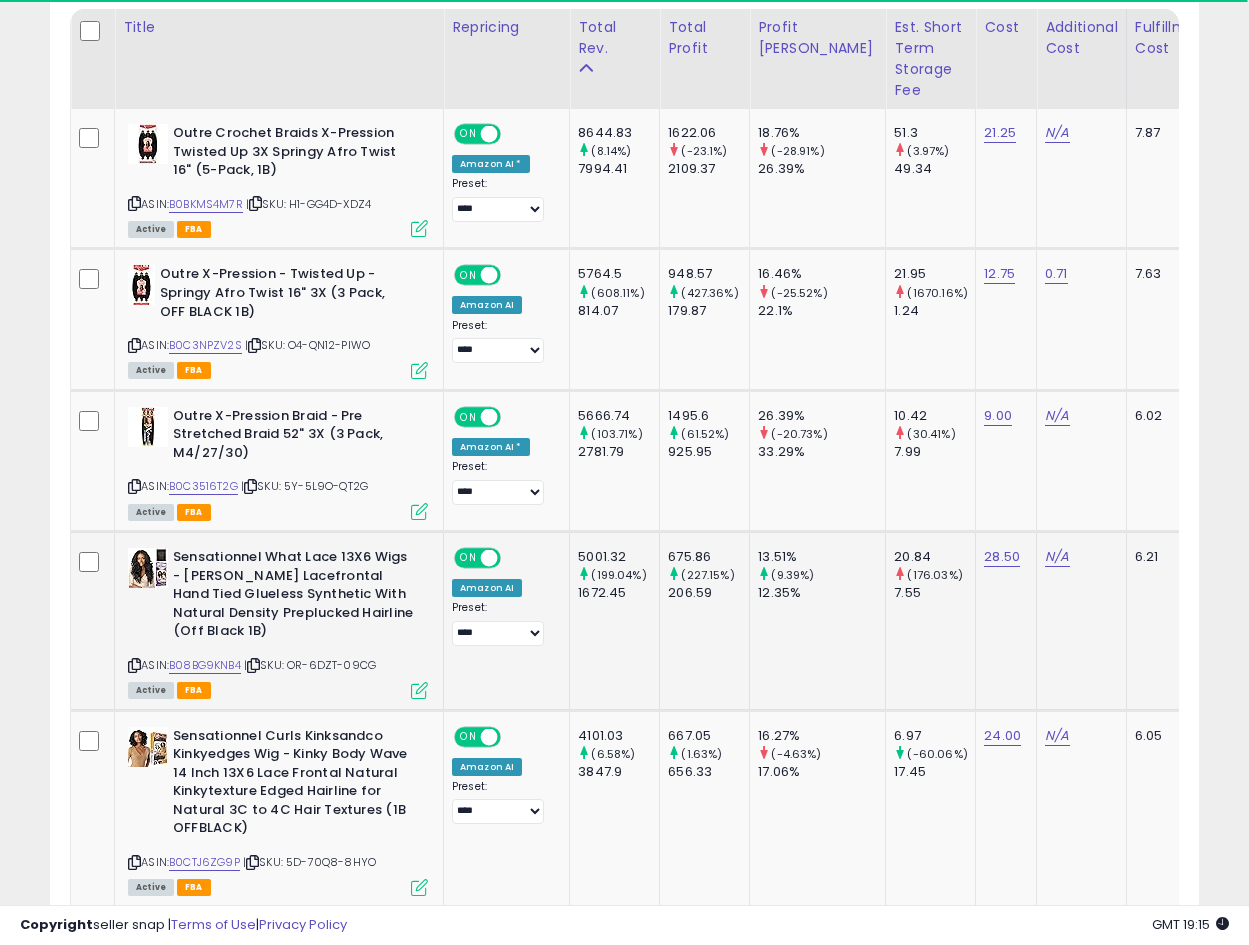 click at bounding box center (419, 690) 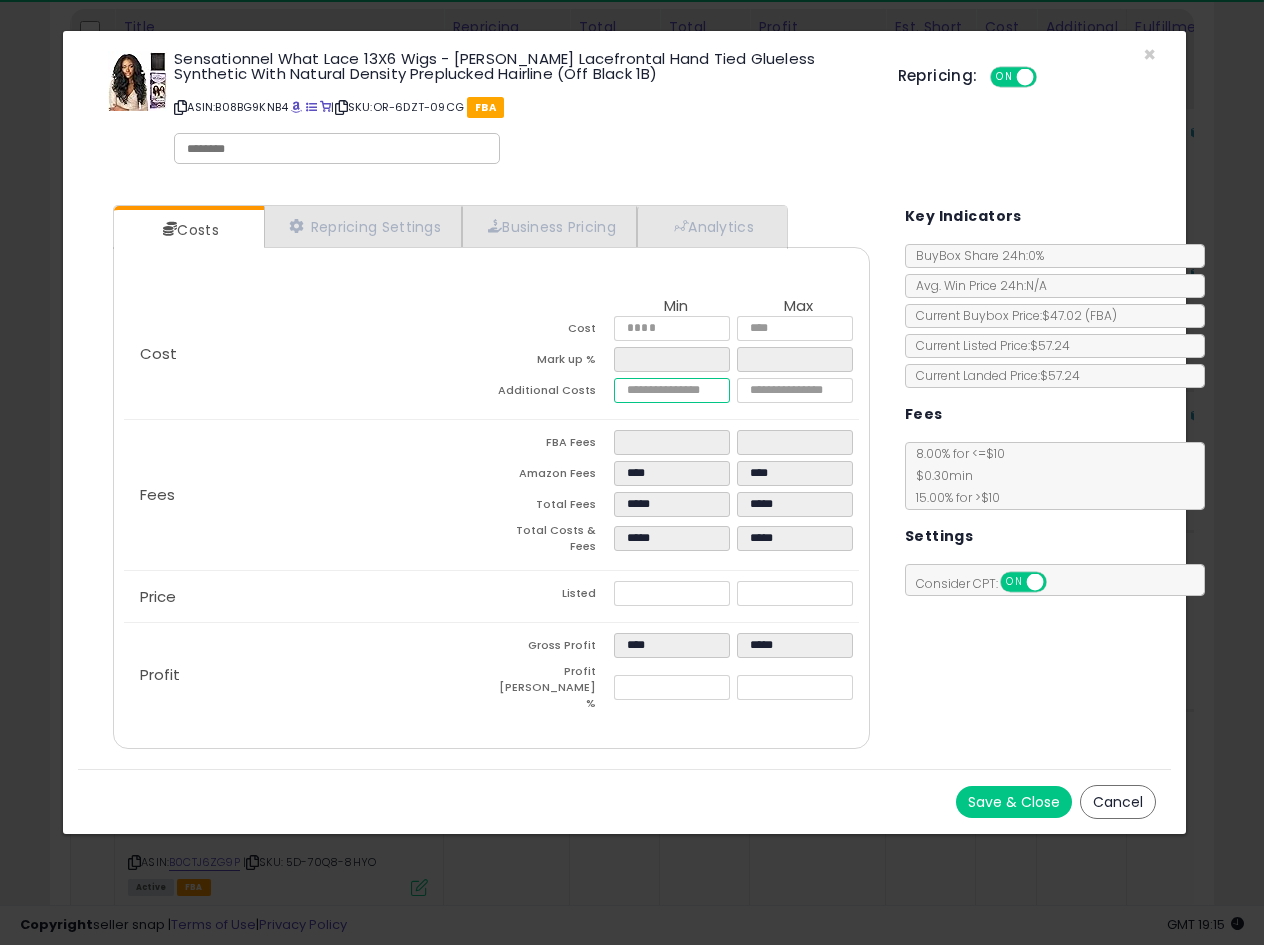 click at bounding box center [672, 390] 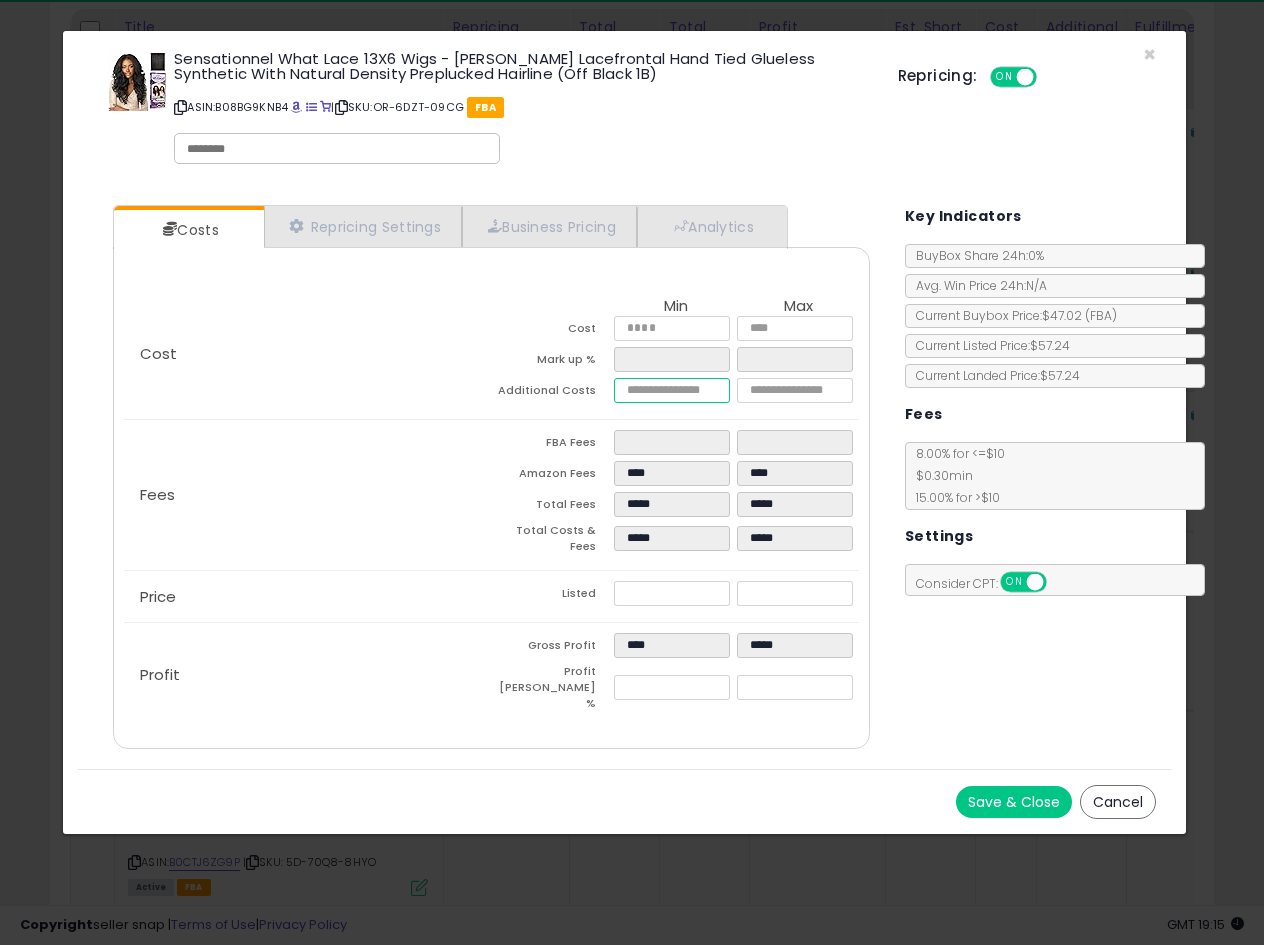 type on "*" 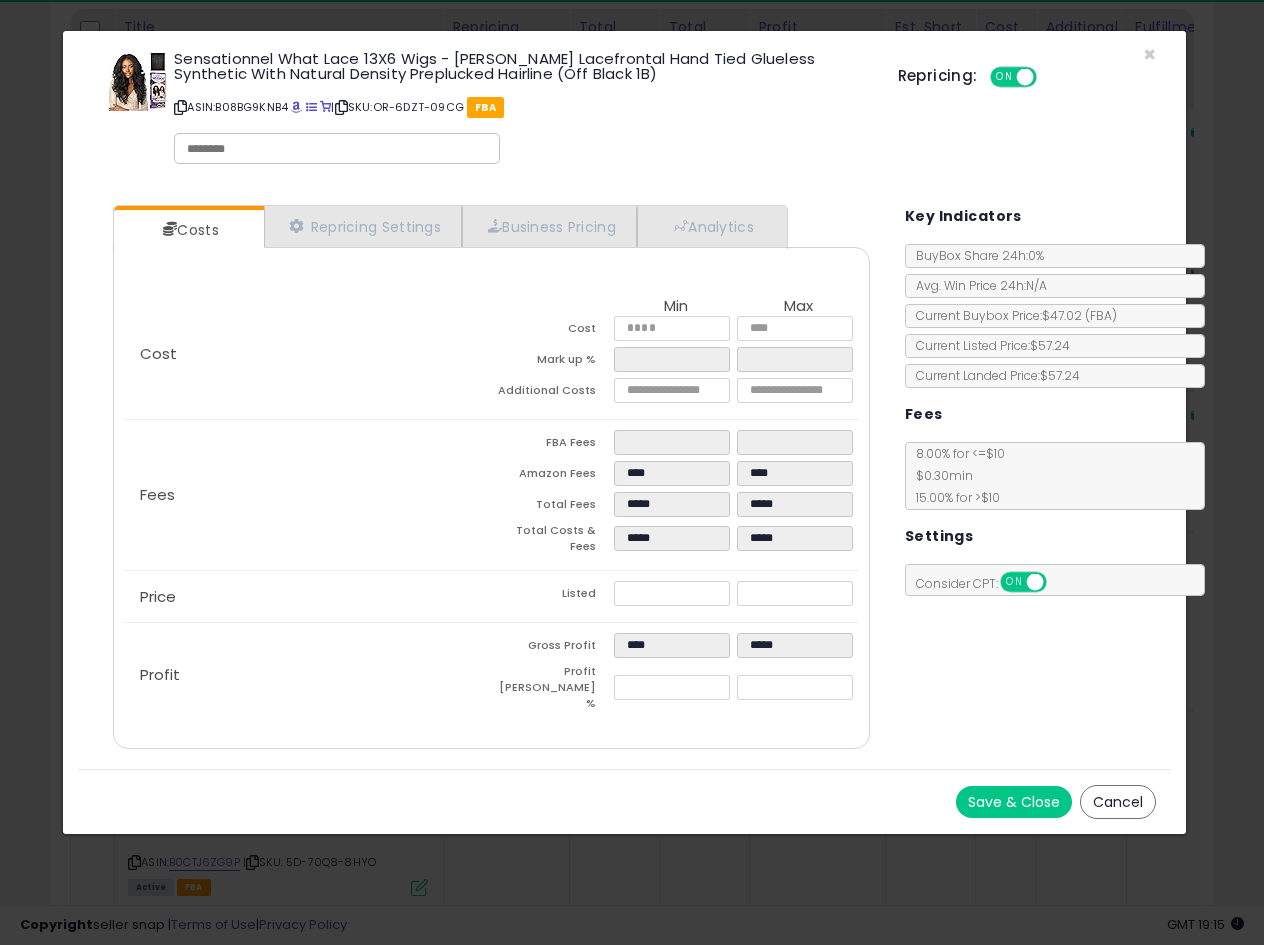 type on "*****" 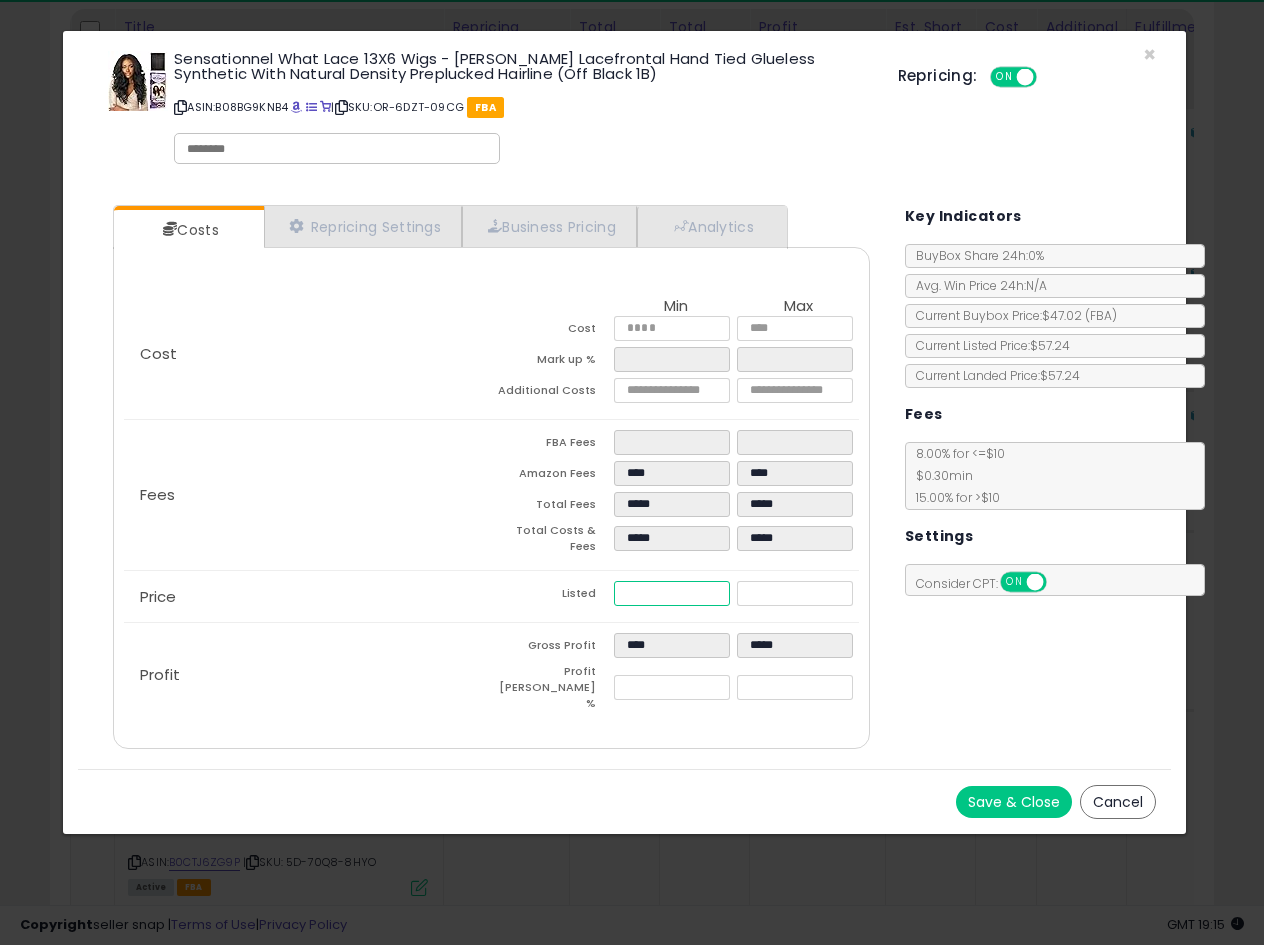 drag, startPoint x: 676, startPoint y: 580, endPoint x: 431, endPoint y: 600, distance: 245.81497 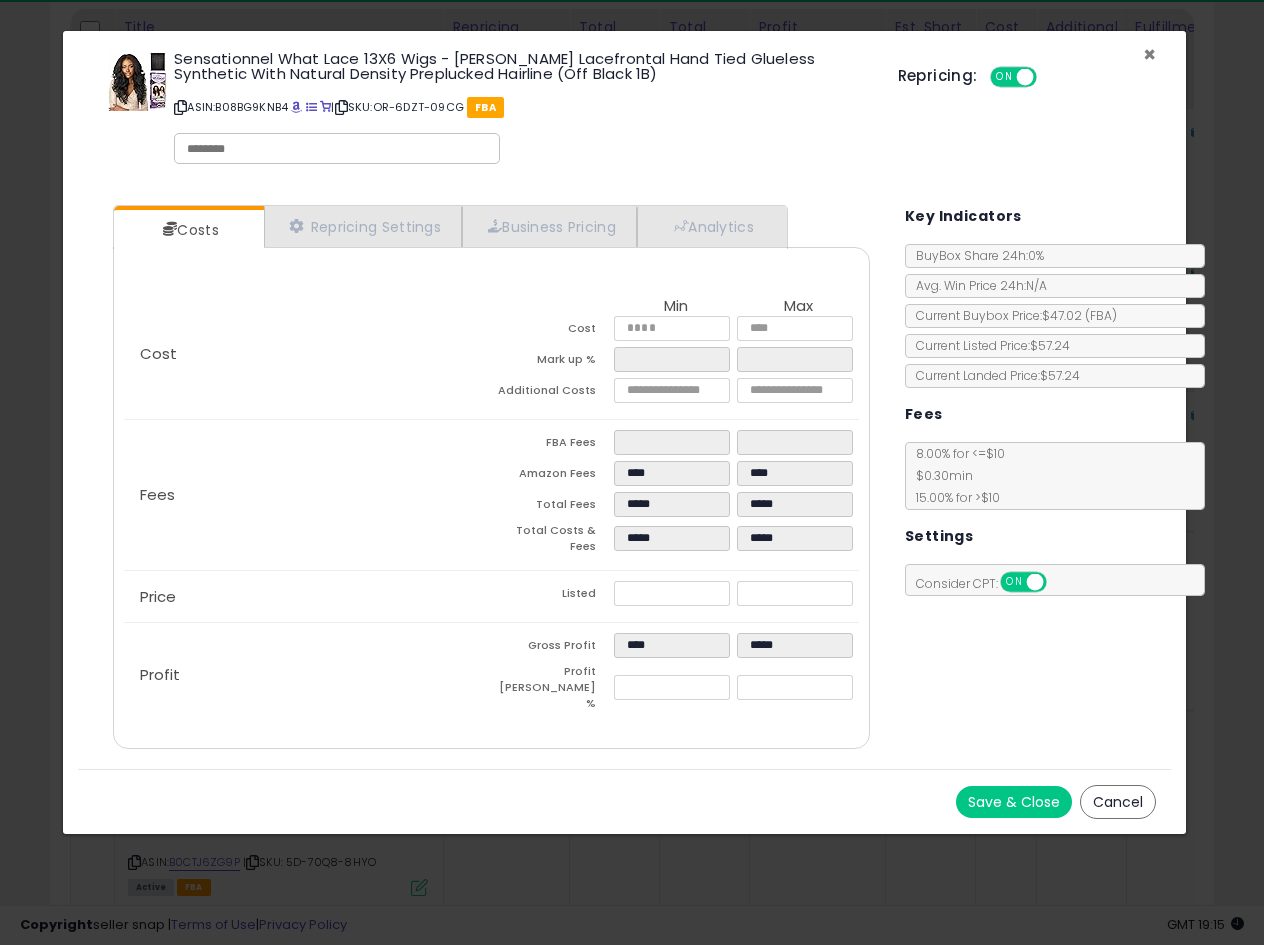 click on "×" at bounding box center [1149, 54] 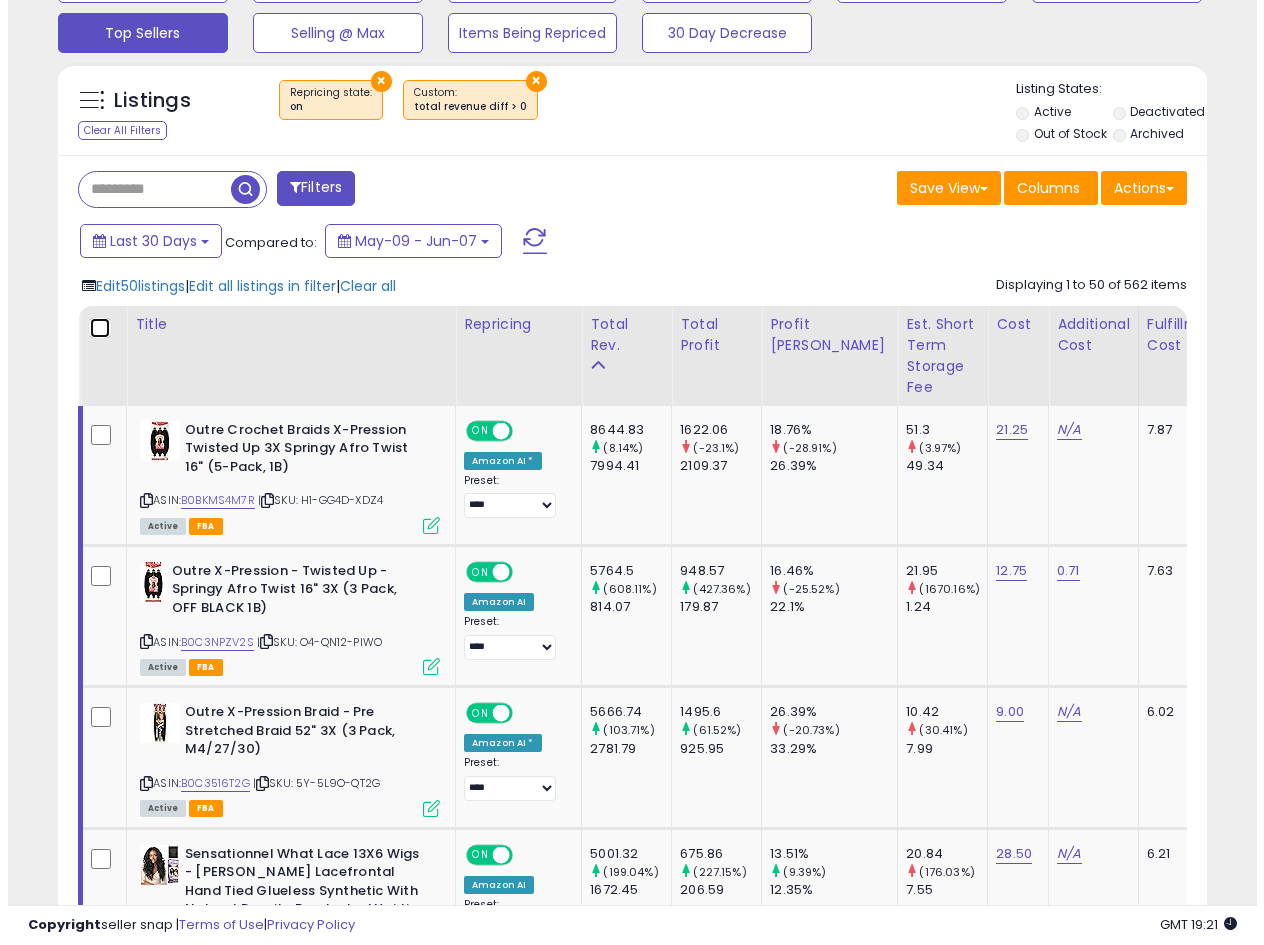 scroll, scrollTop: 267, scrollLeft: 0, axis: vertical 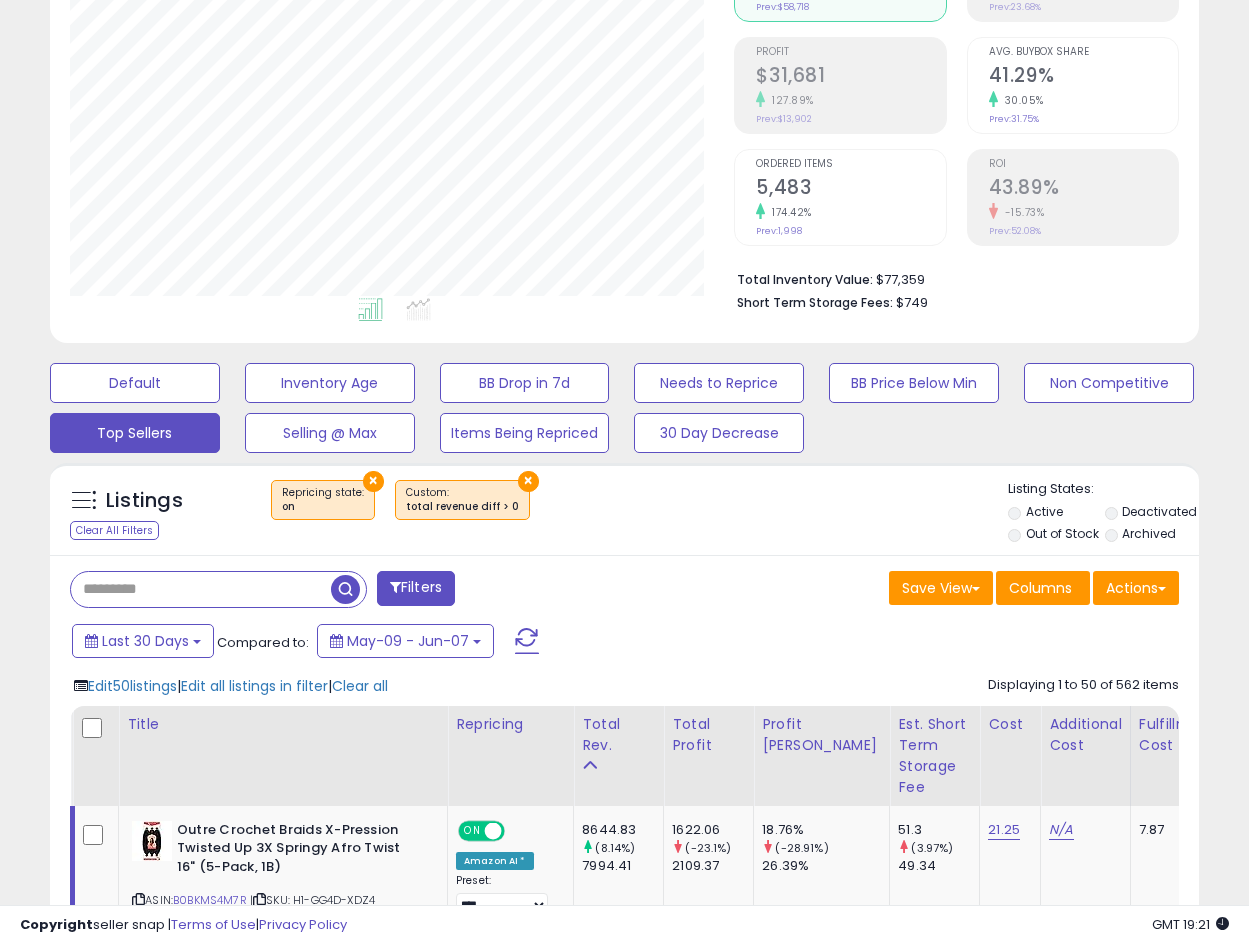 click at bounding box center (201, 589) 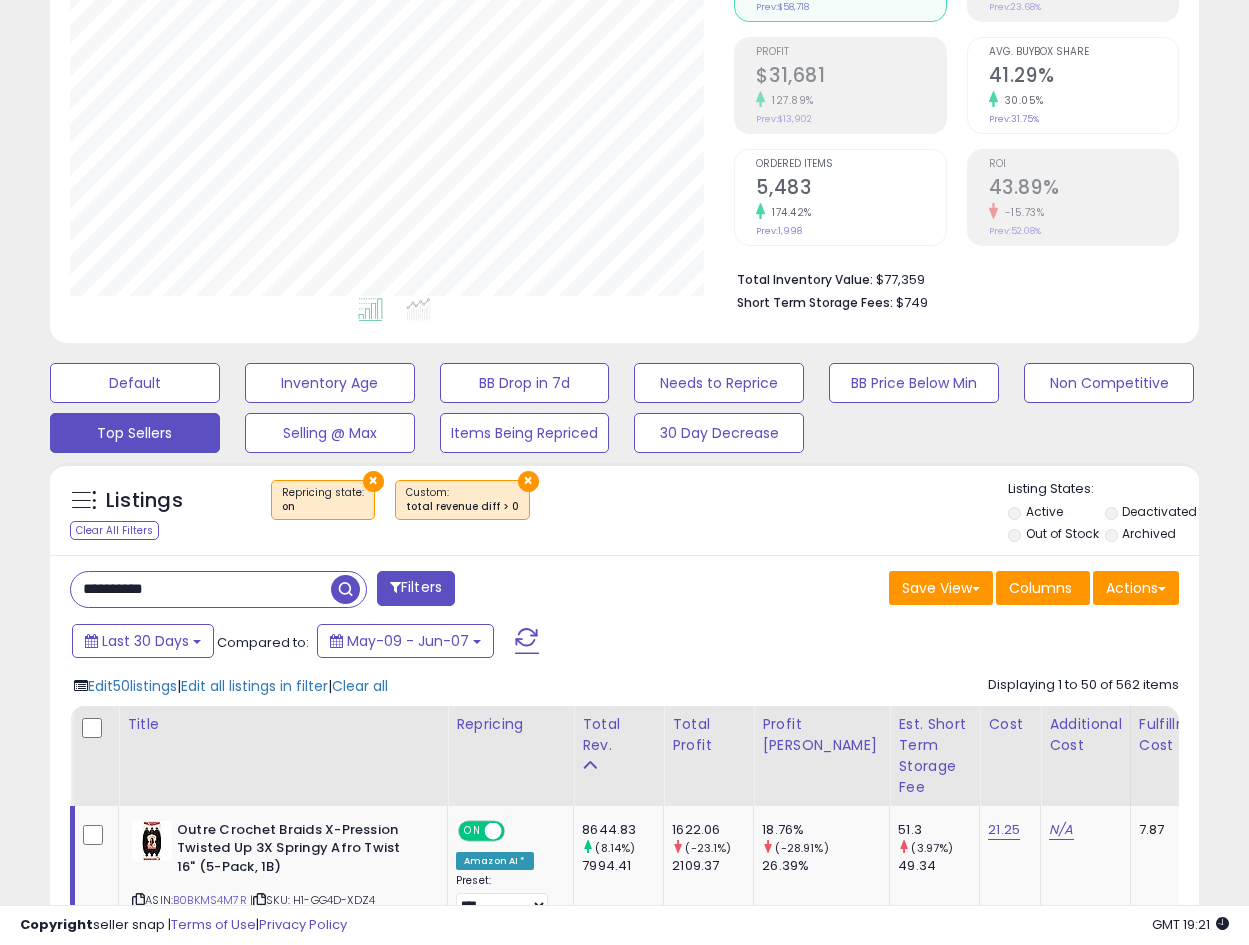 click at bounding box center (345, 589) 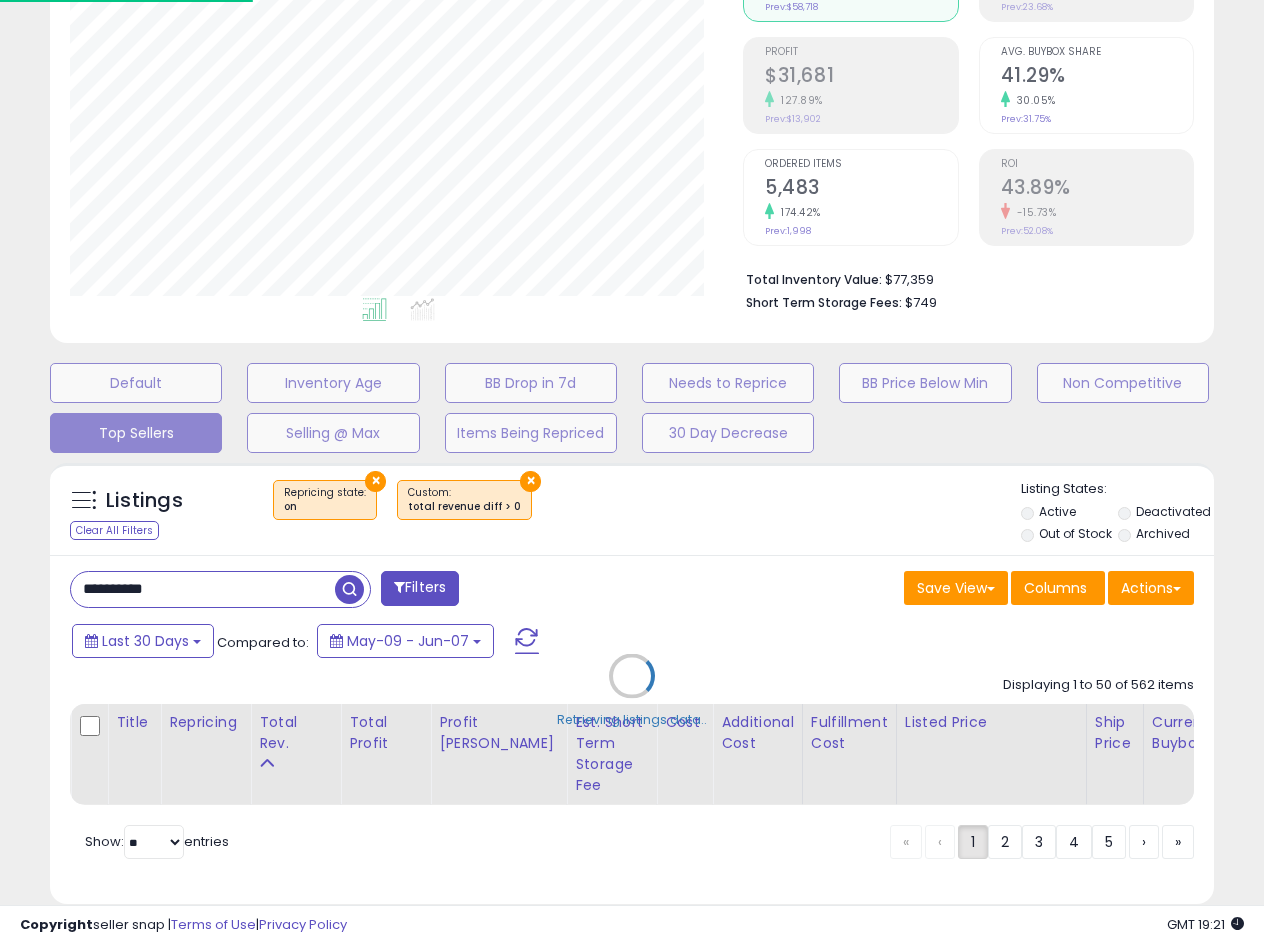 scroll, scrollTop: 999590, scrollLeft: 999327, axis: both 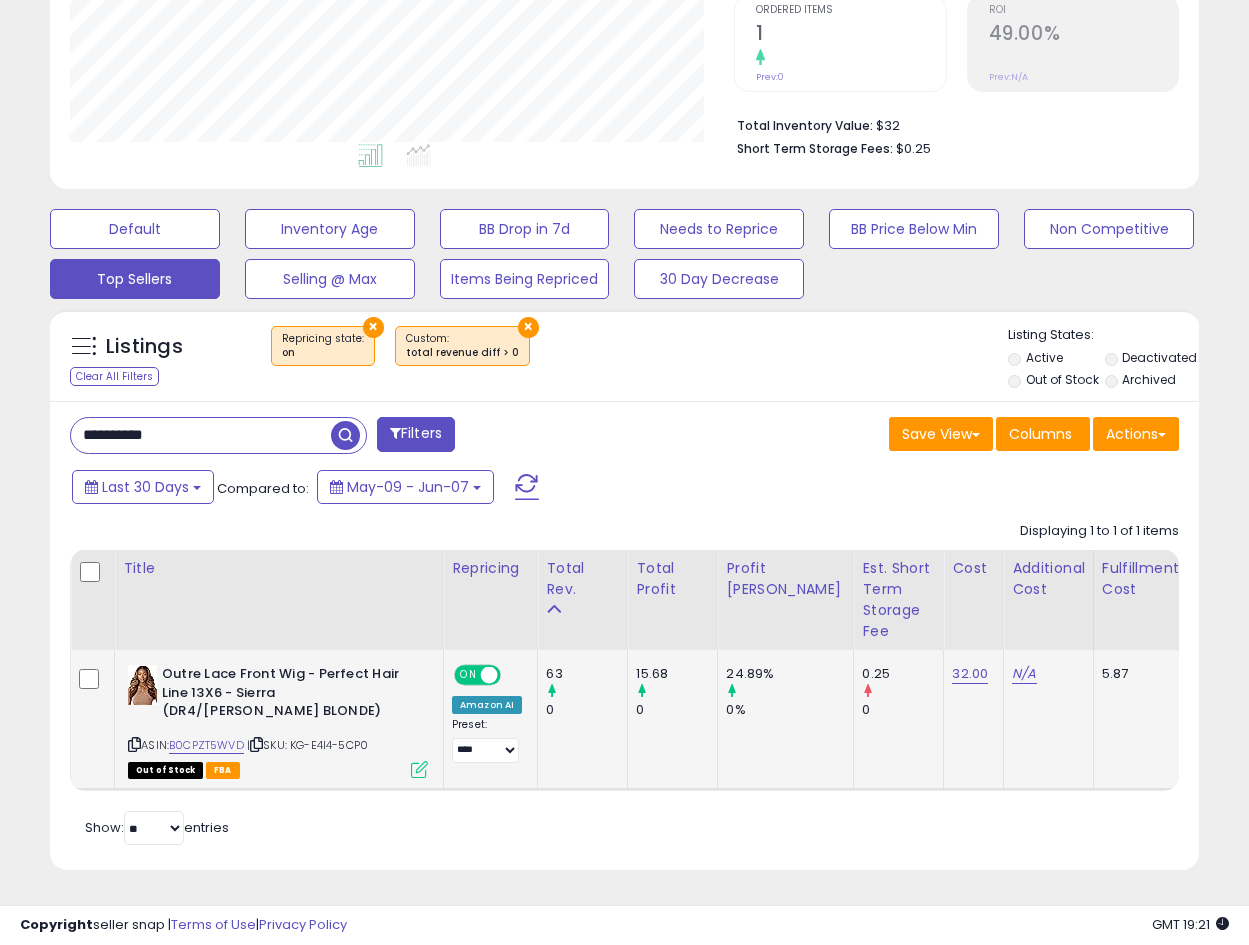 click at bounding box center (419, 769) 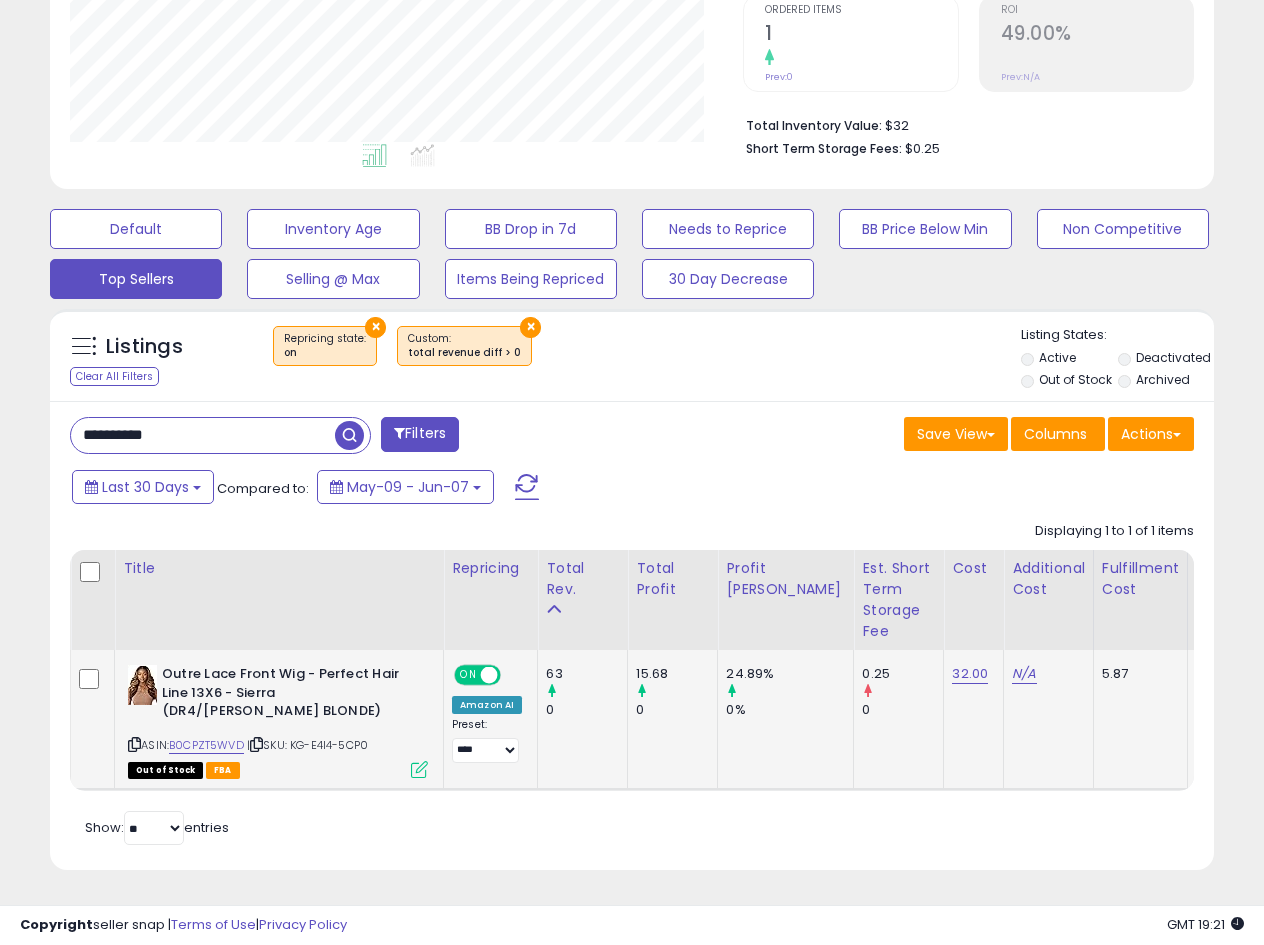scroll, scrollTop: 999590, scrollLeft: 999327, axis: both 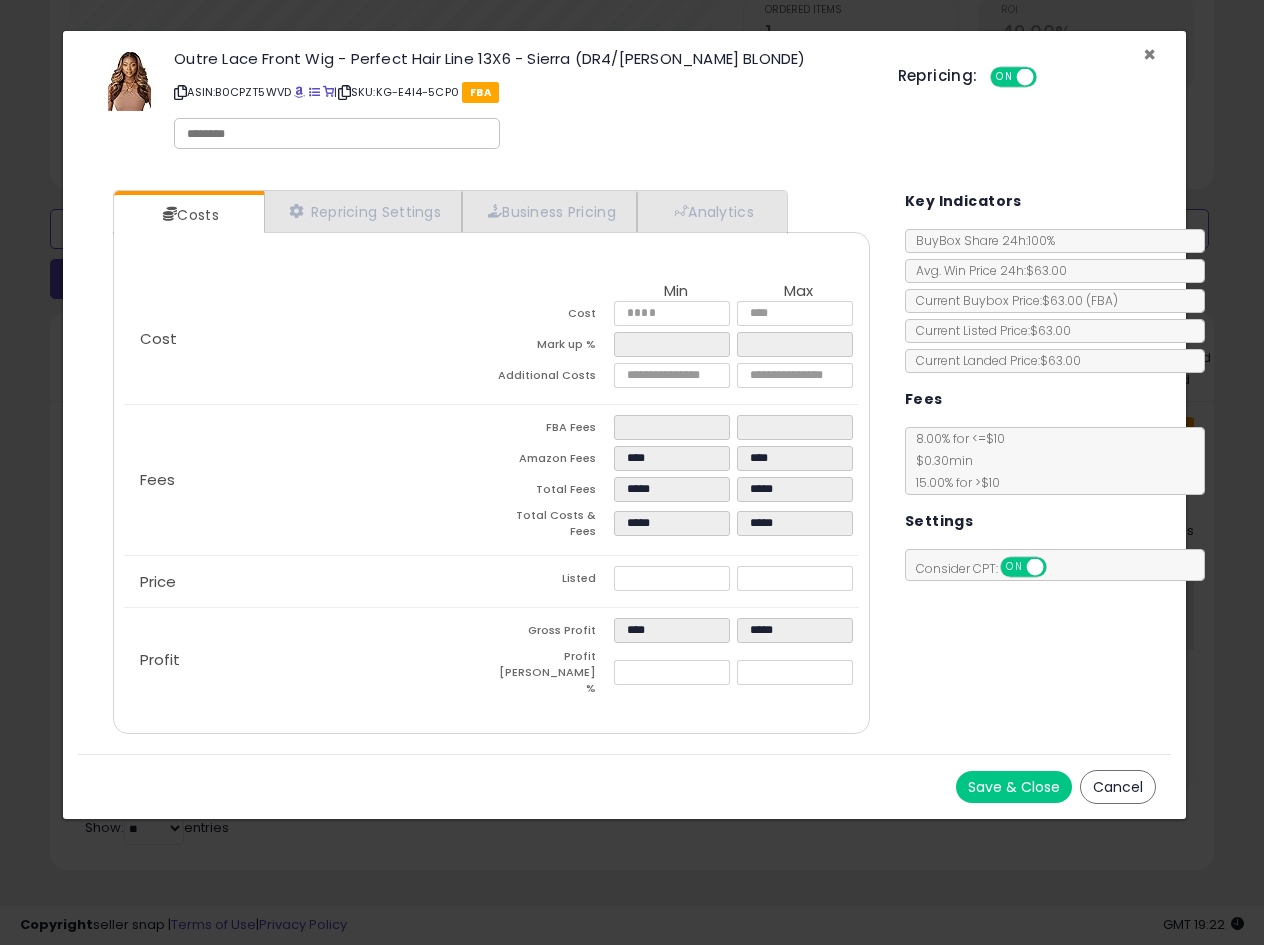 click on "×" at bounding box center [1149, 54] 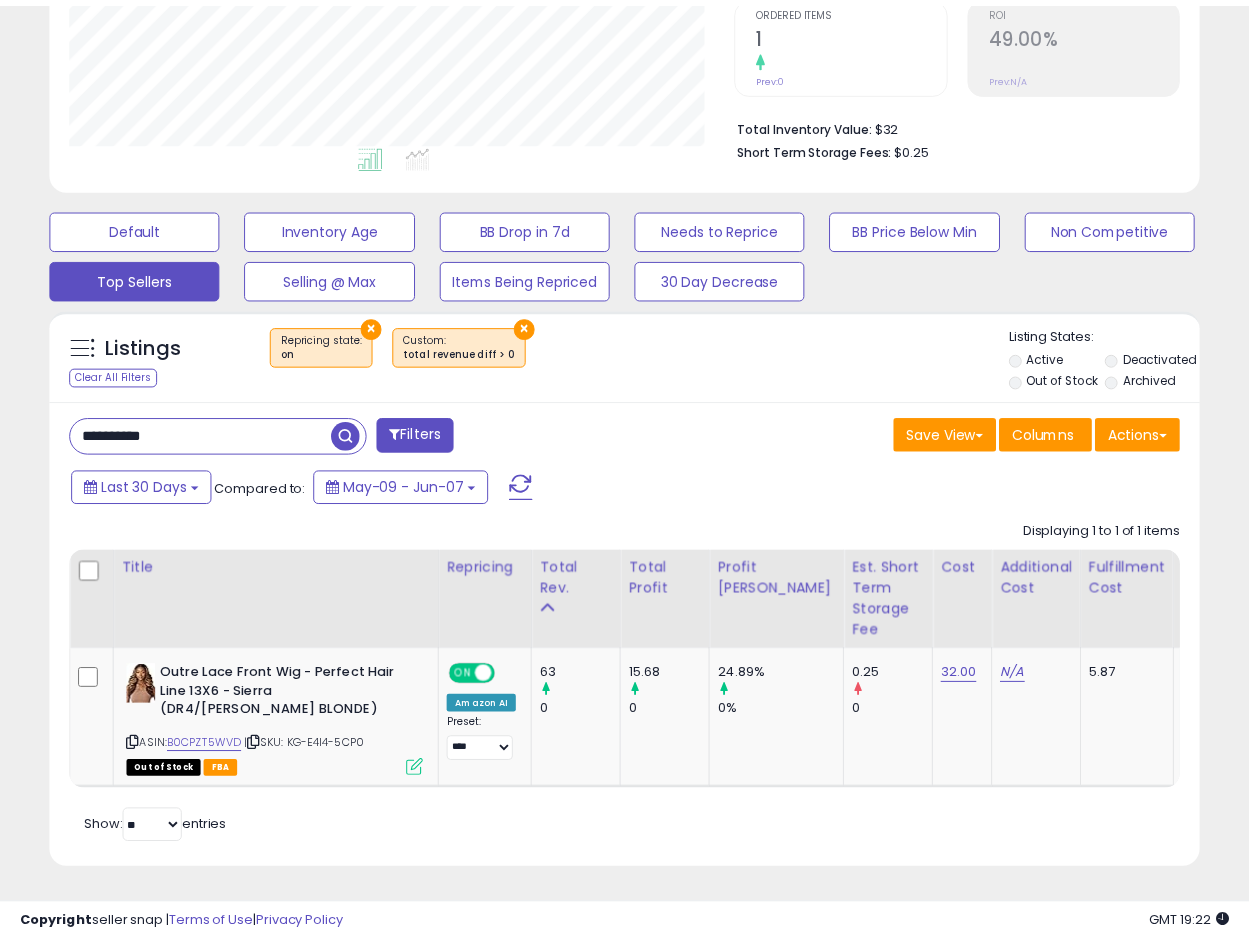 scroll, scrollTop: 410, scrollLeft: 665, axis: both 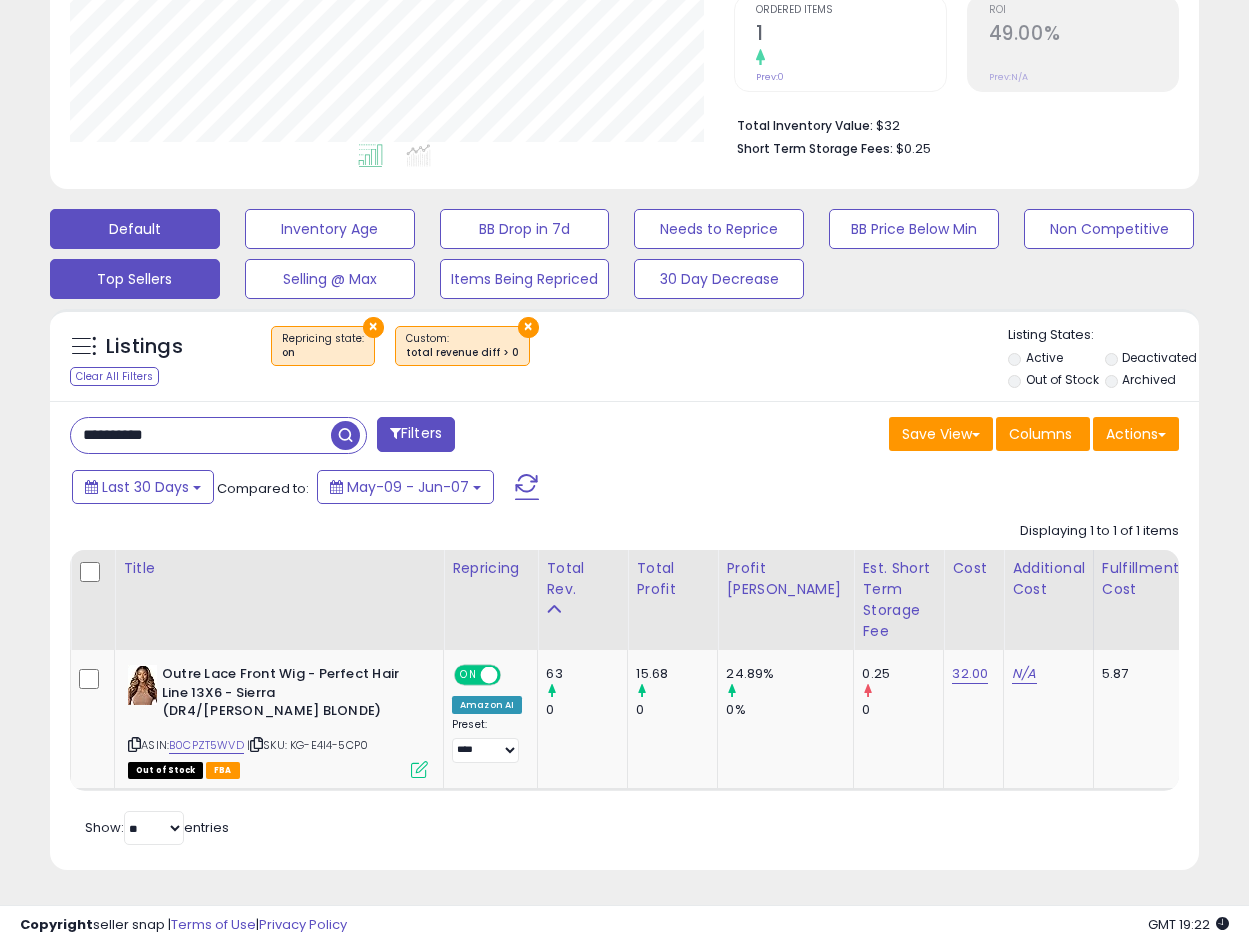 click on "Default" at bounding box center [135, 229] 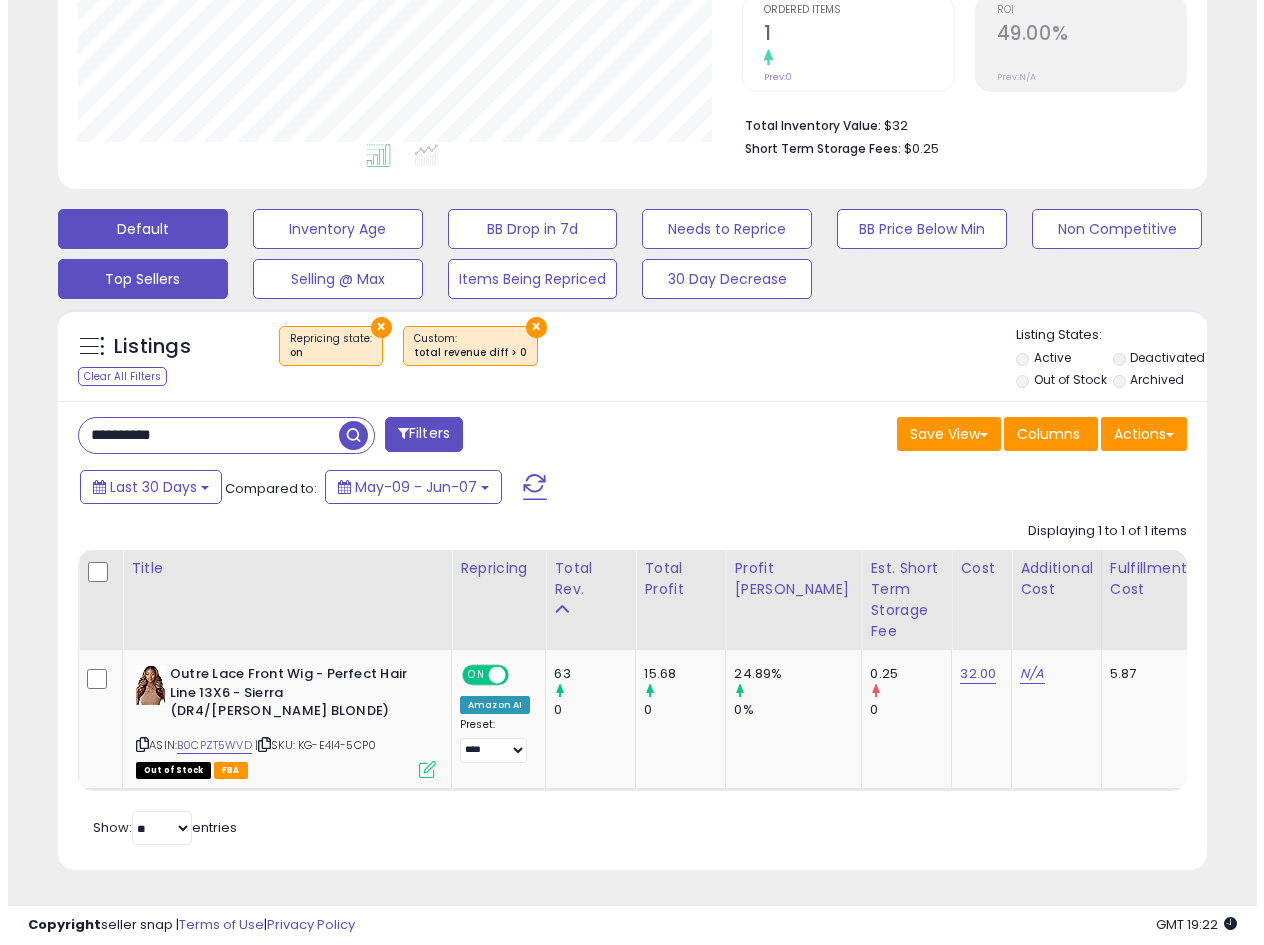 scroll, scrollTop: 296, scrollLeft: 0, axis: vertical 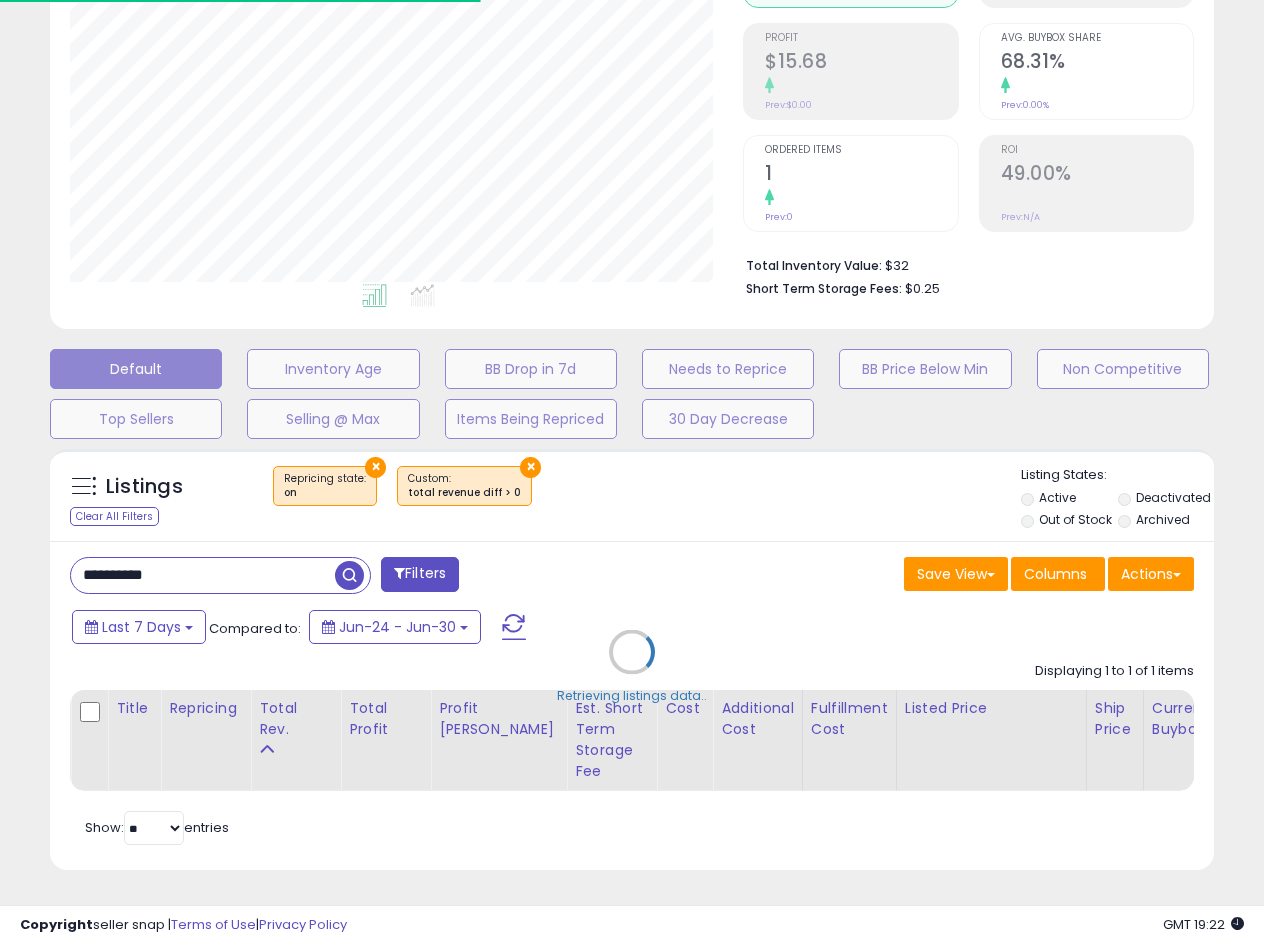 type on "**********" 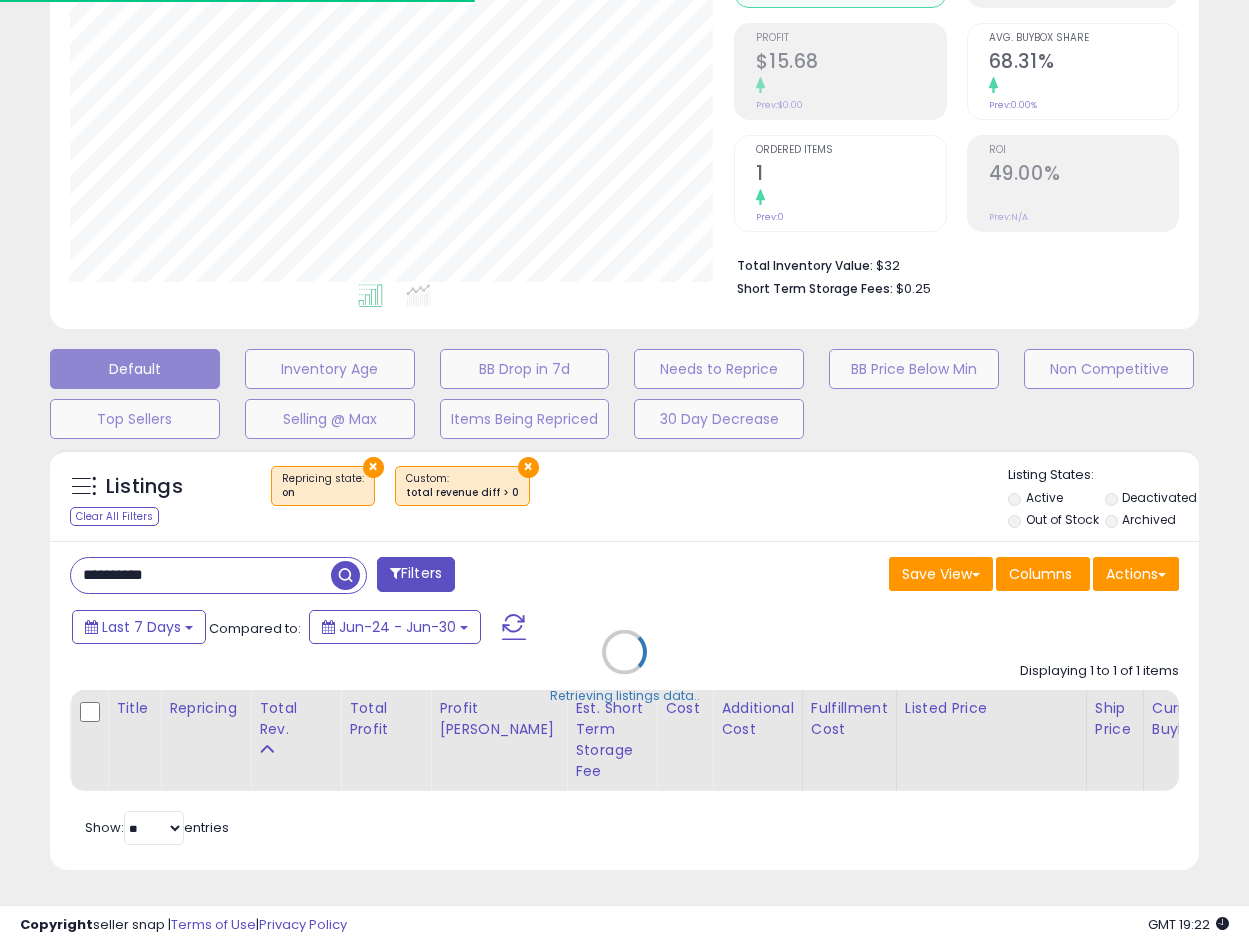 scroll, scrollTop: 410, scrollLeft: 665, axis: both 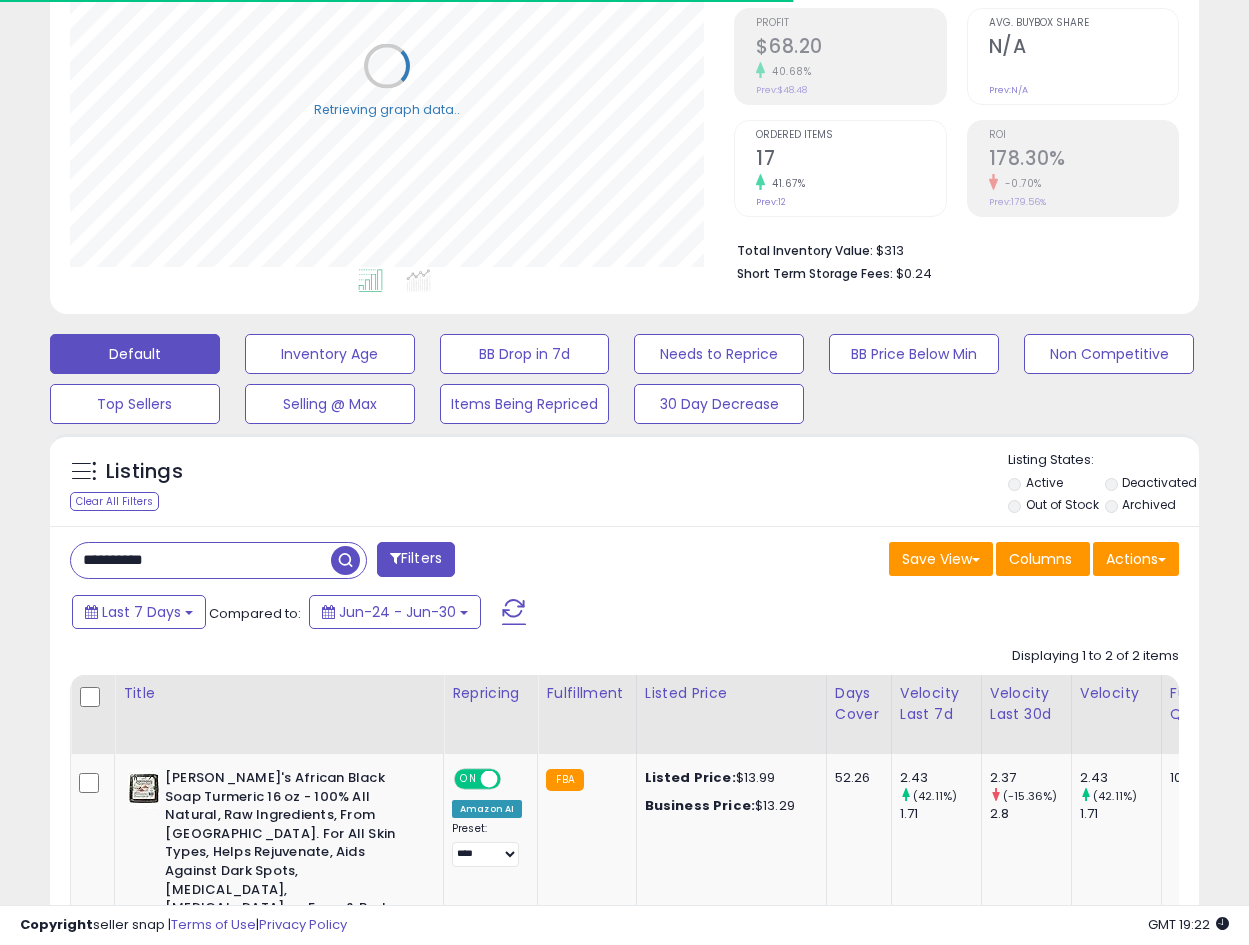 click on "**********" at bounding box center (201, 560) 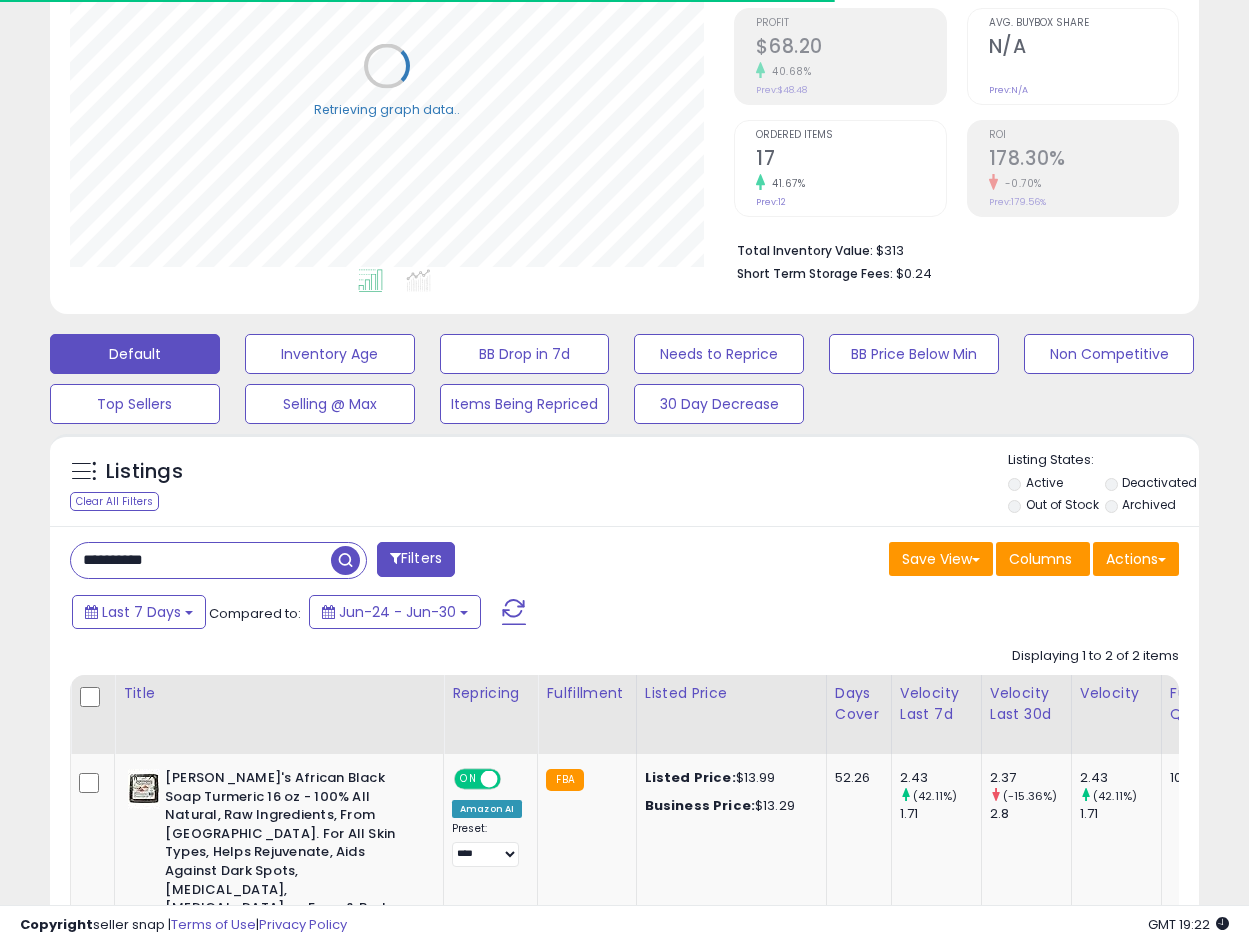 click on "**********" at bounding box center (201, 560) 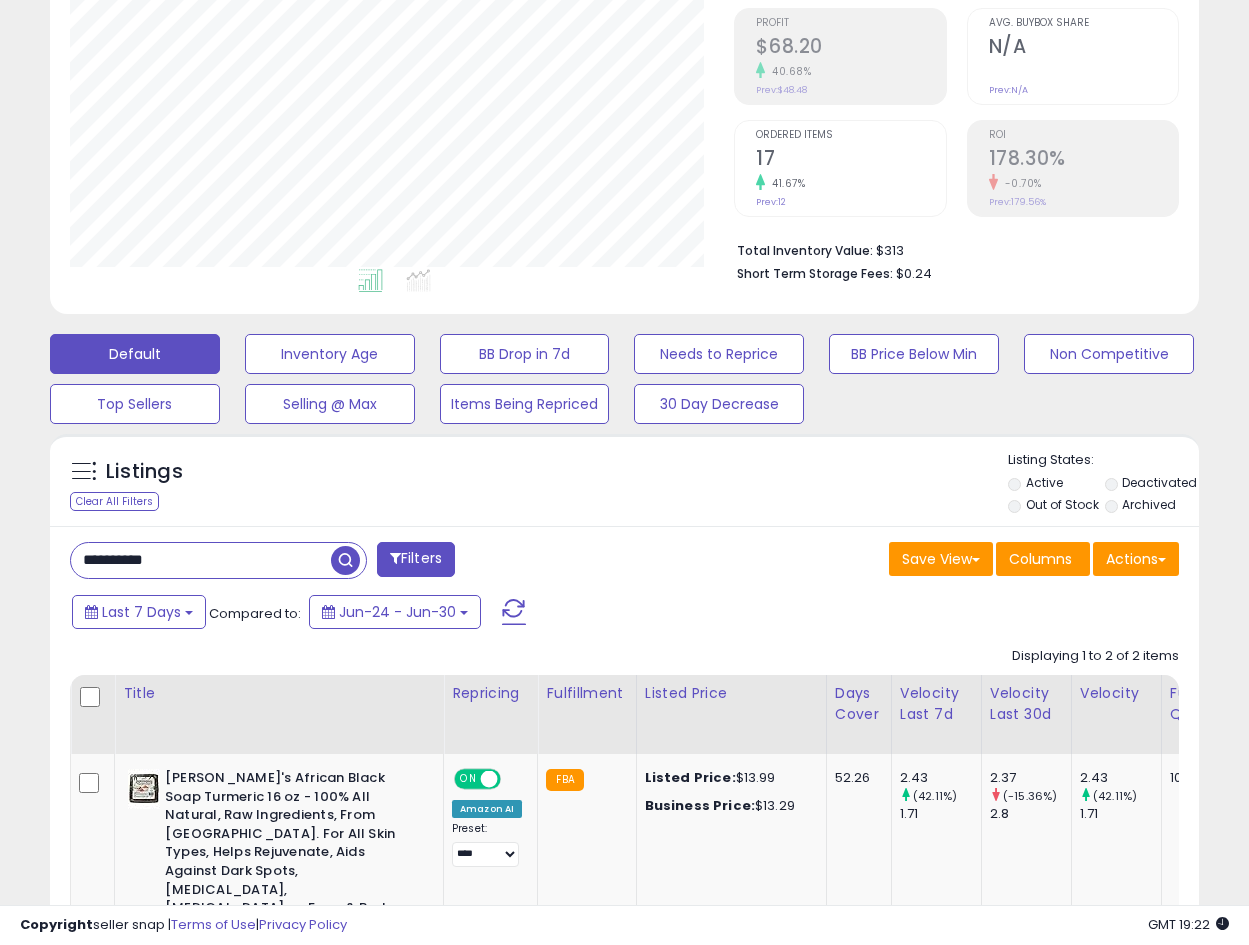 scroll, scrollTop: 999590, scrollLeft: 999336, axis: both 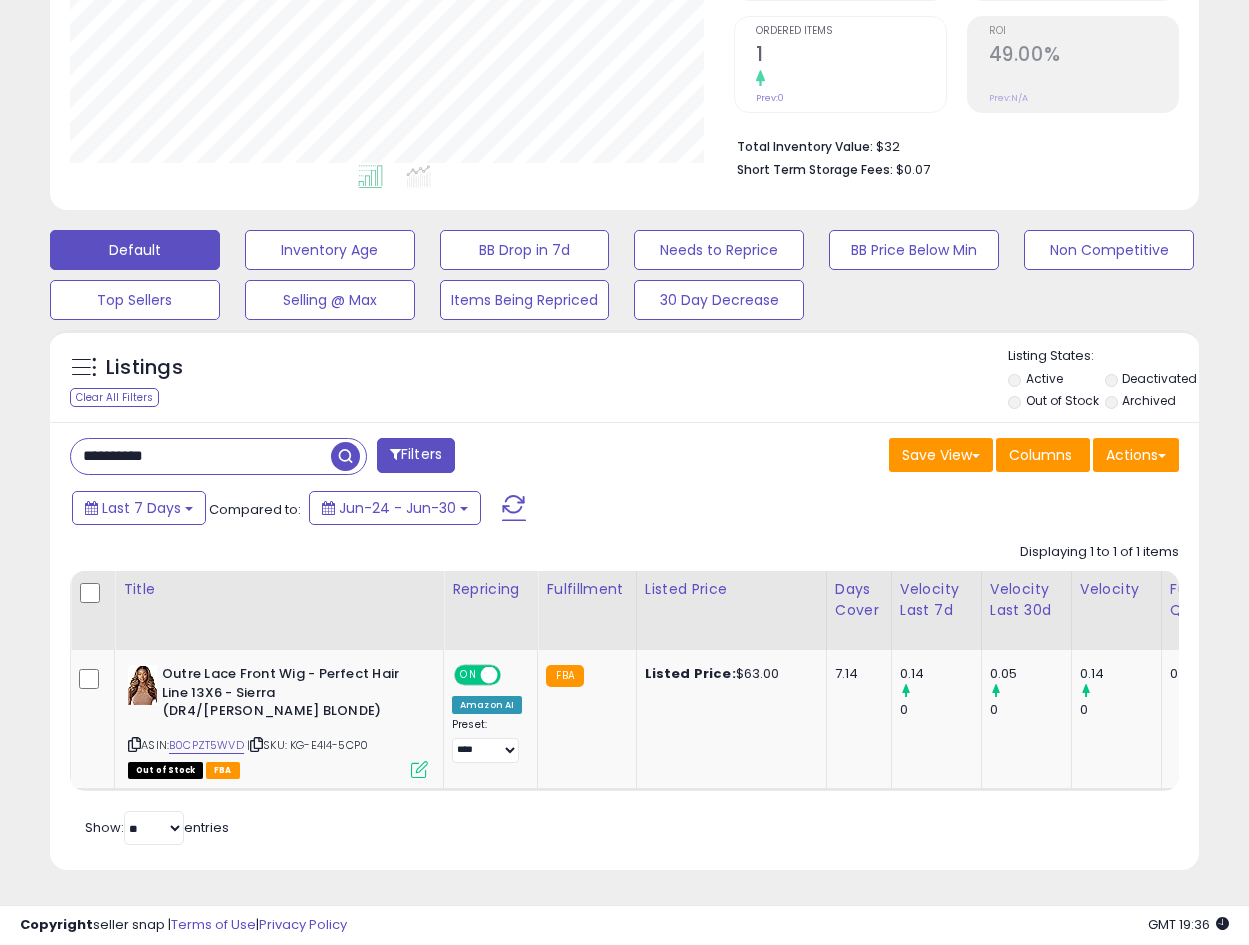 click on "**********" at bounding box center [201, 456] 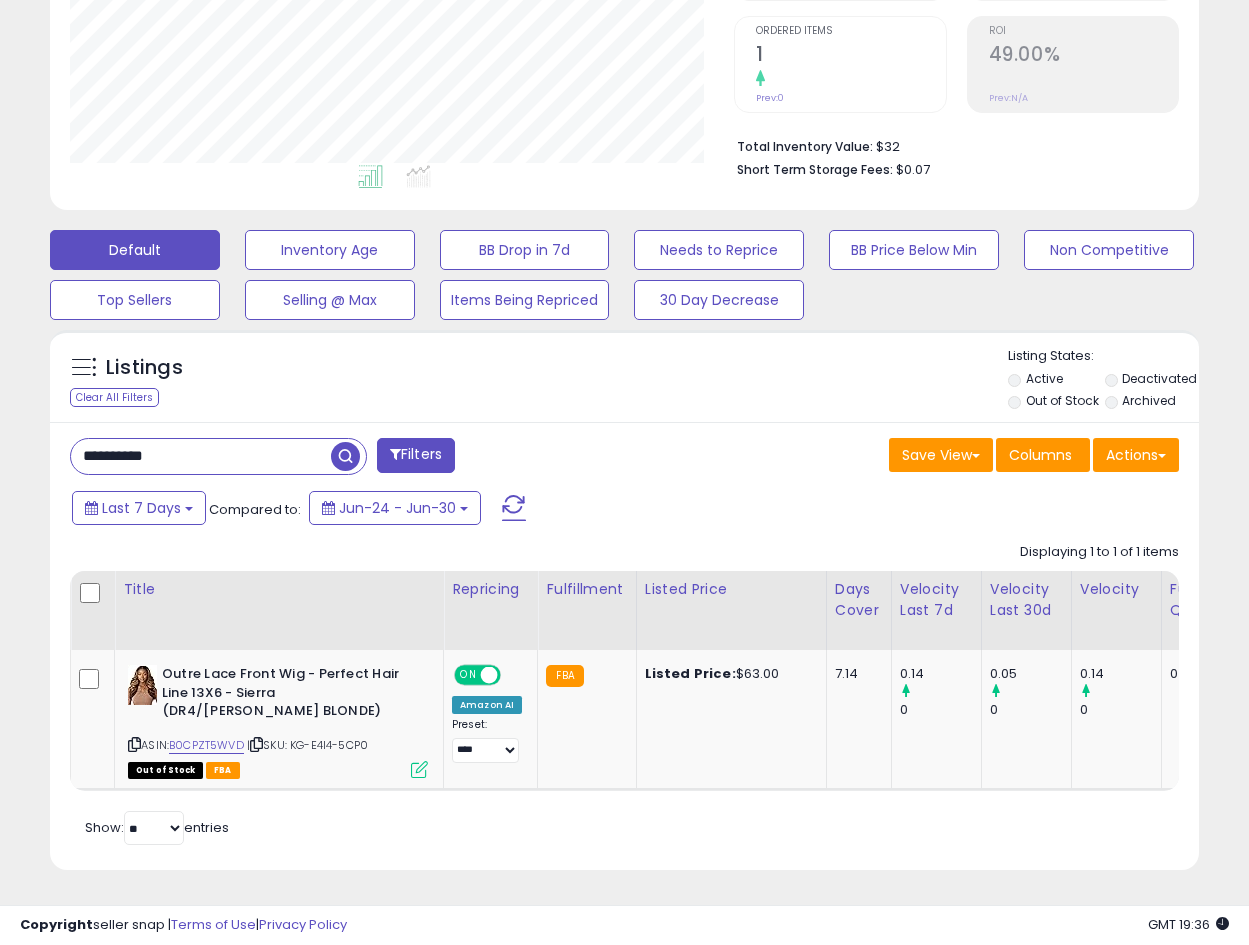 click on "**********" at bounding box center [201, 456] 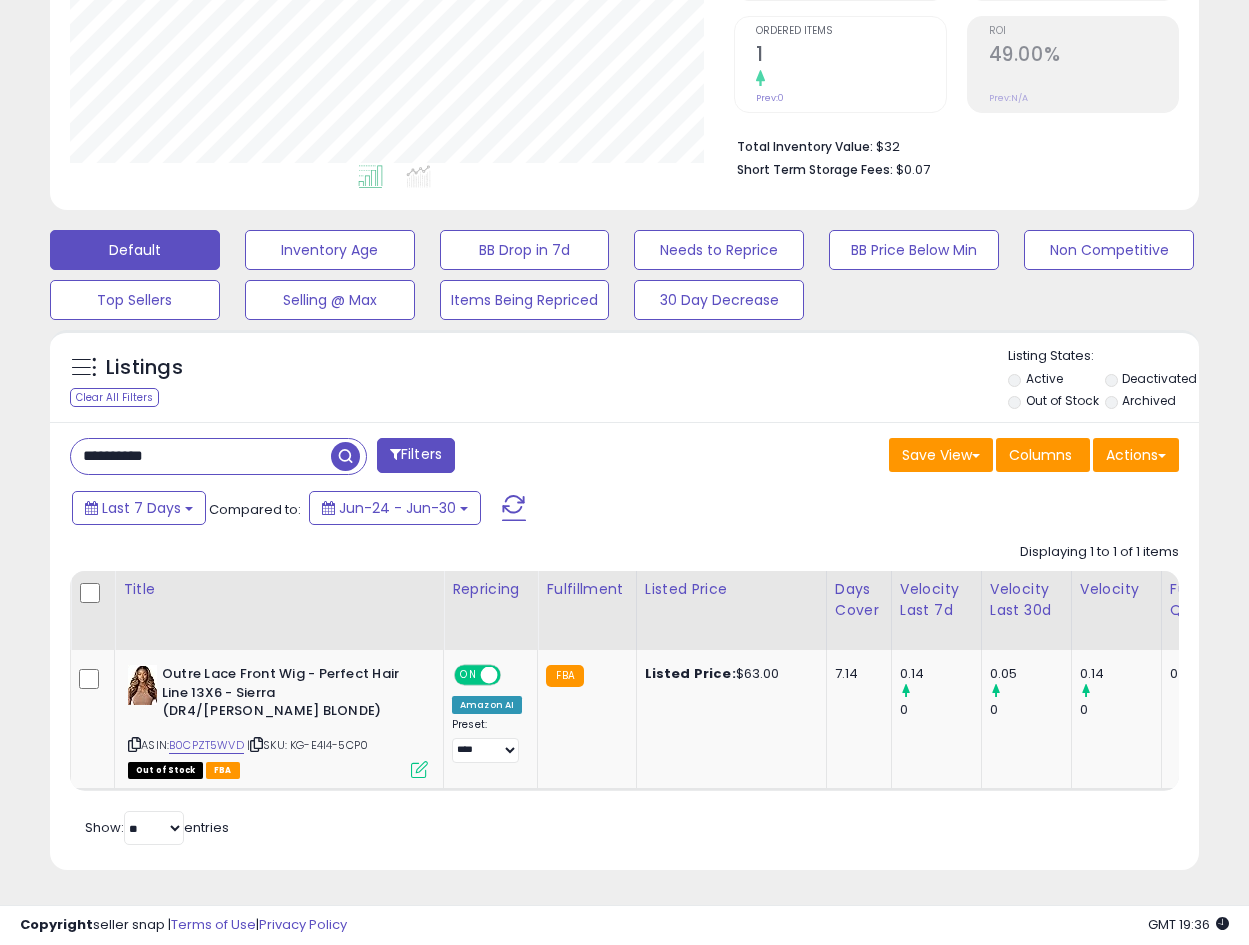 paste on "***" 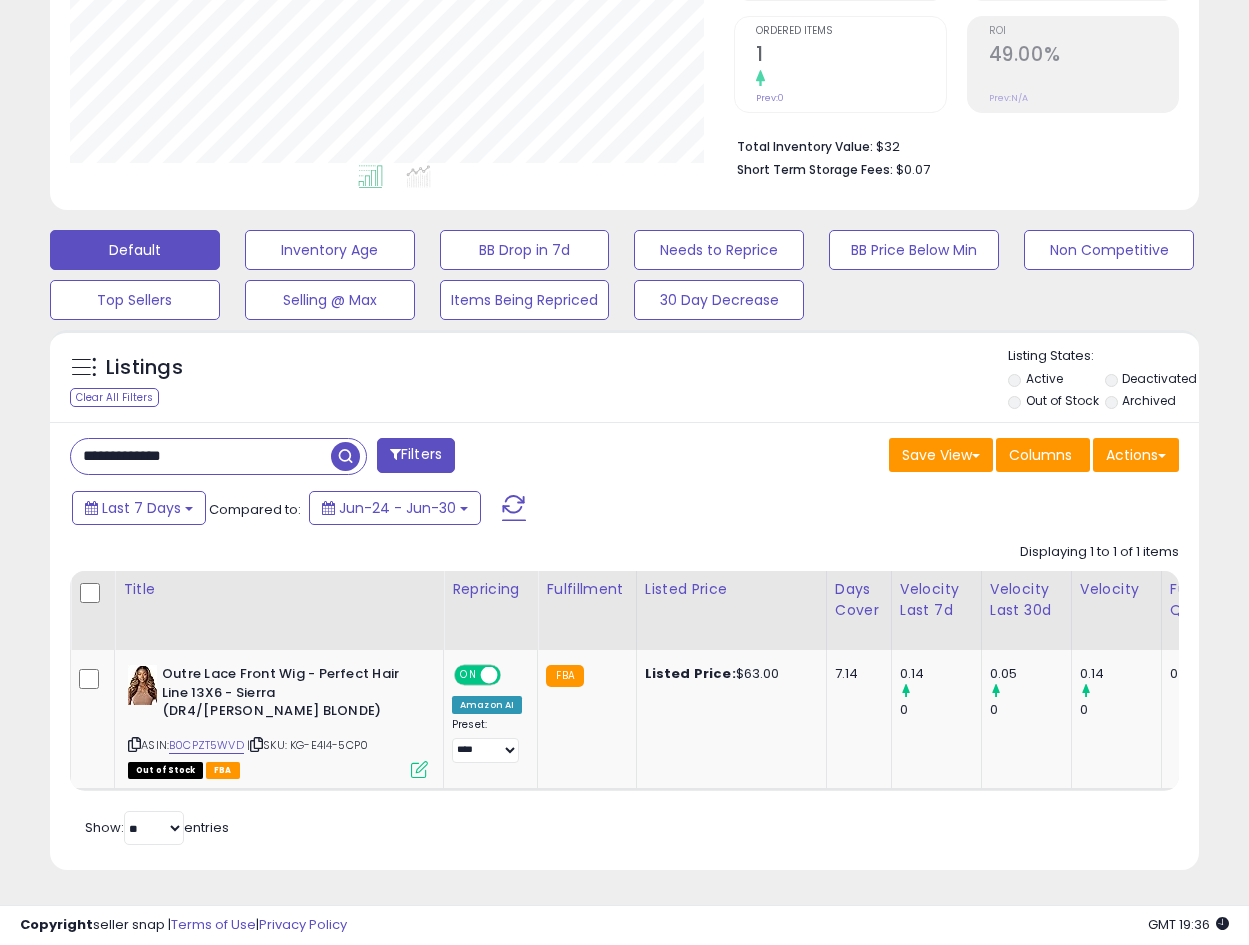 click at bounding box center (345, 456) 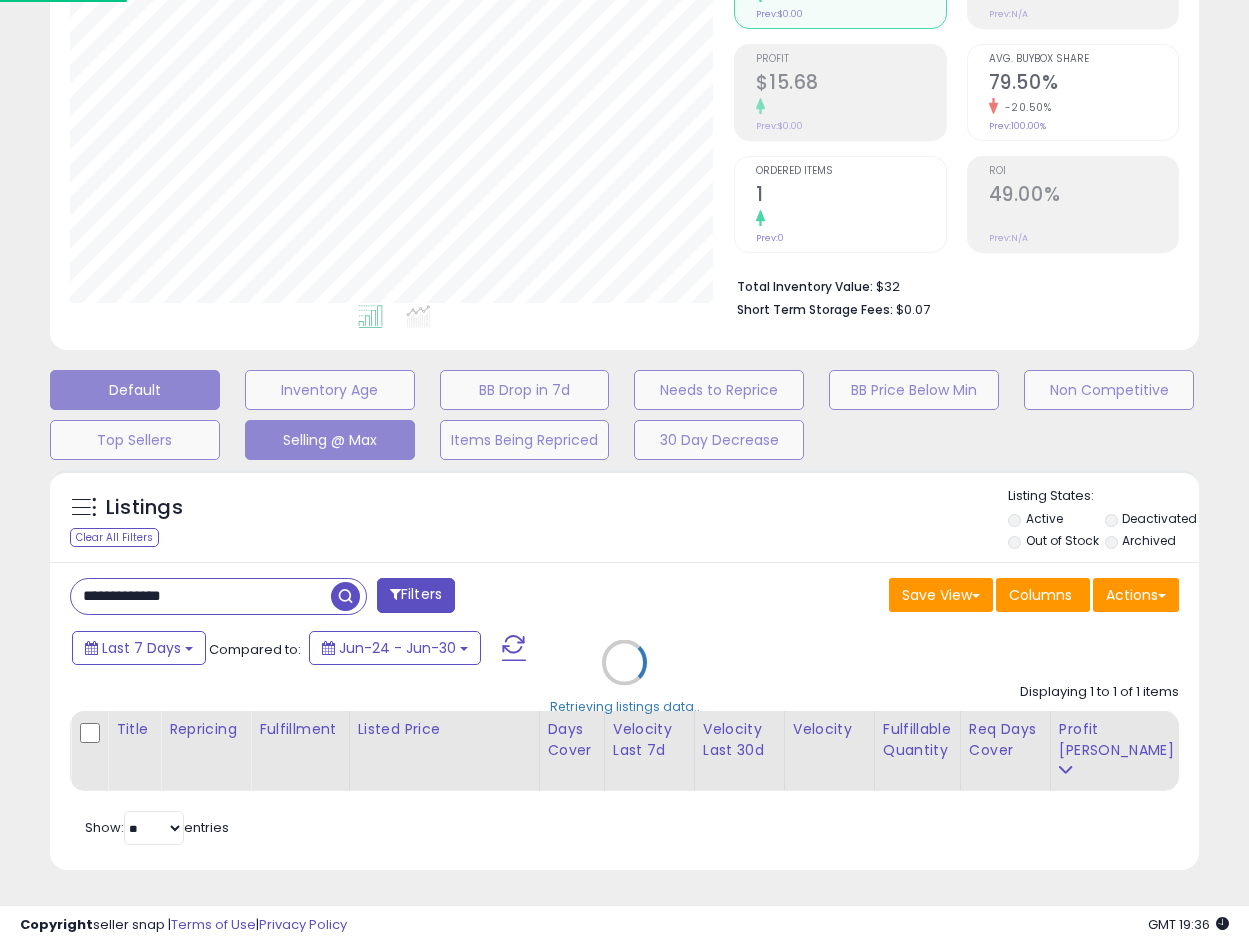 scroll, scrollTop: 999590, scrollLeft: 999327, axis: both 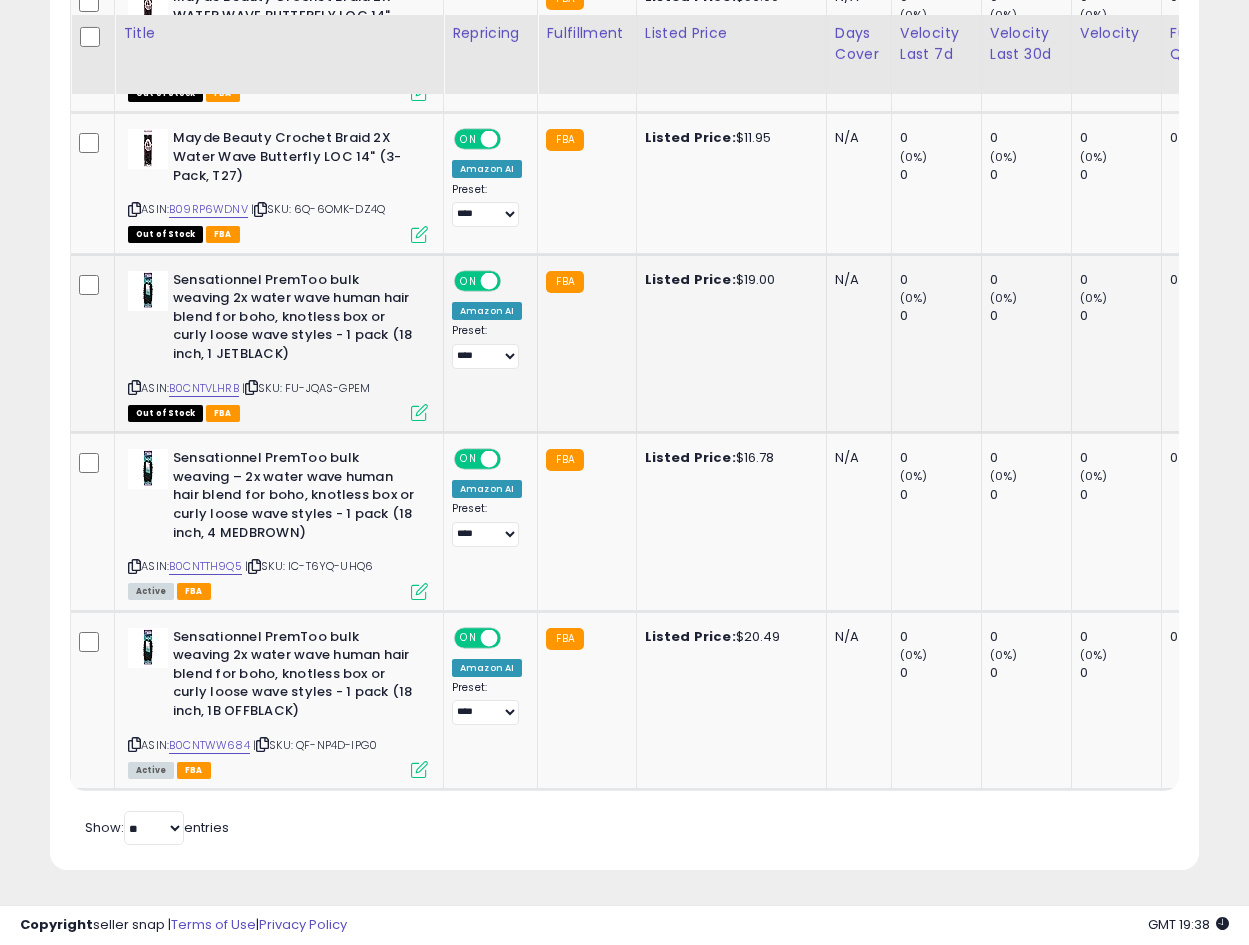 click at bounding box center [419, 412] 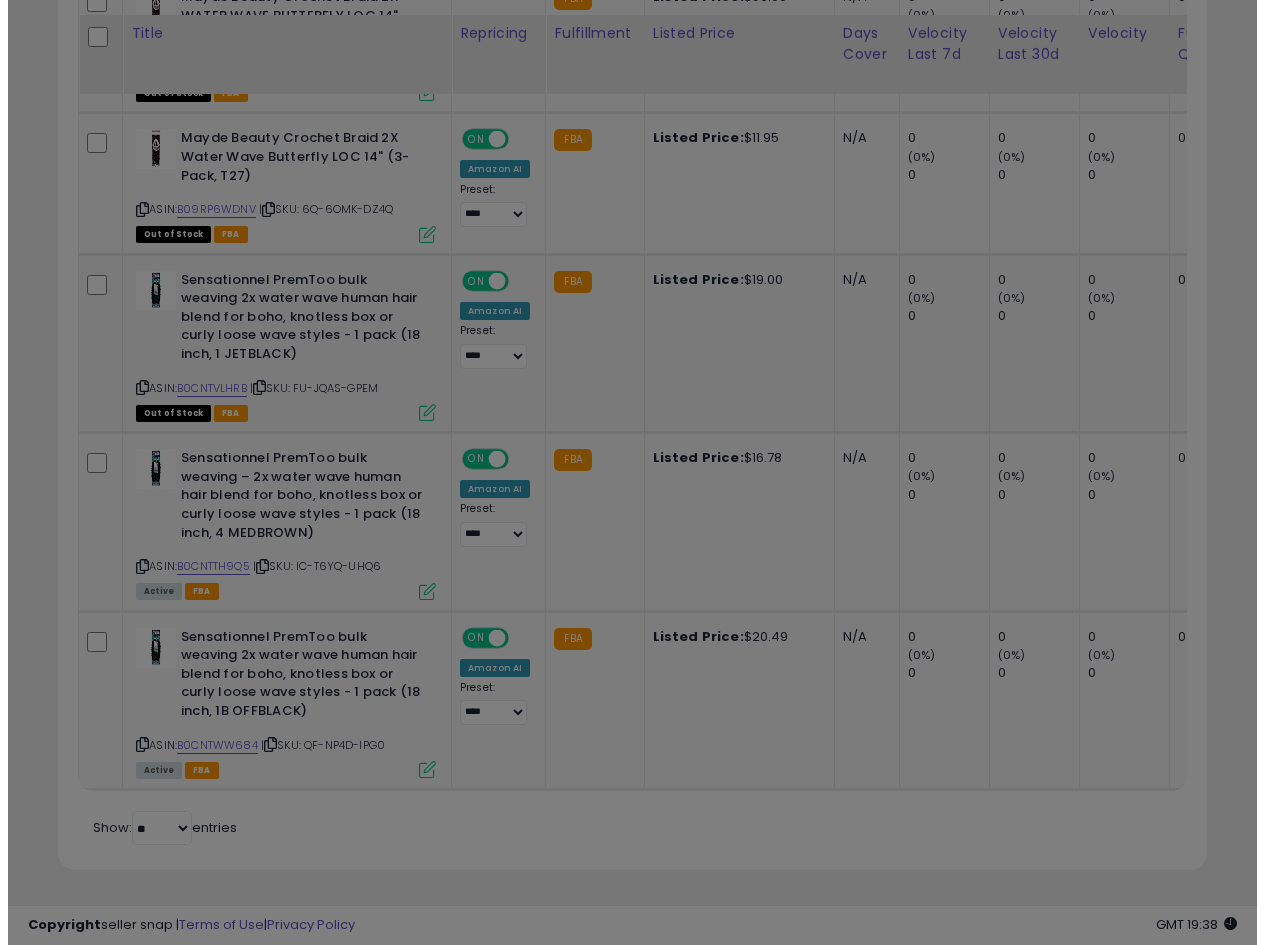 scroll, scrollTop: 999590, scrollLeft: 999327, axis: both 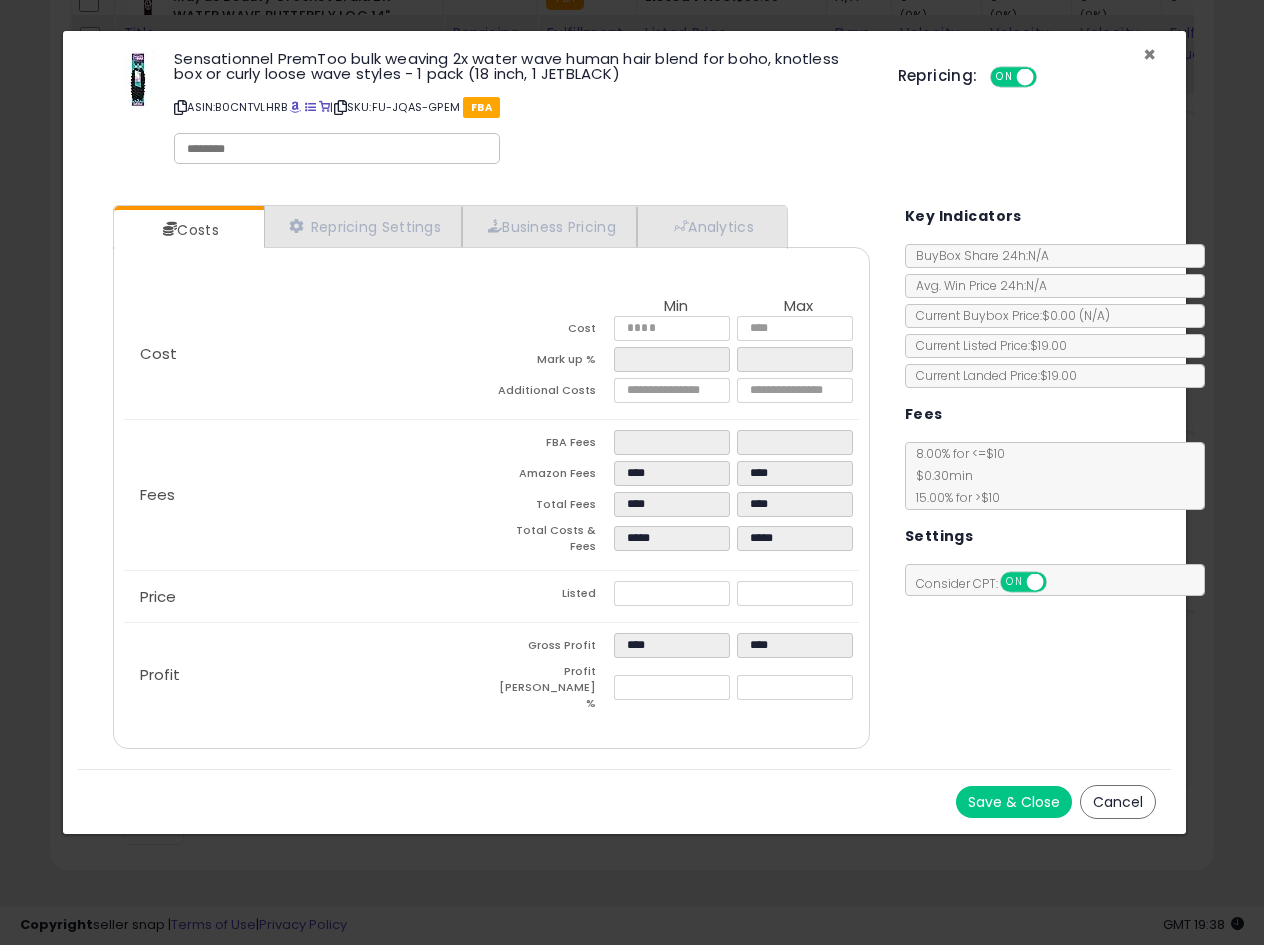 click on "×" at bounding box center (1149, 54) 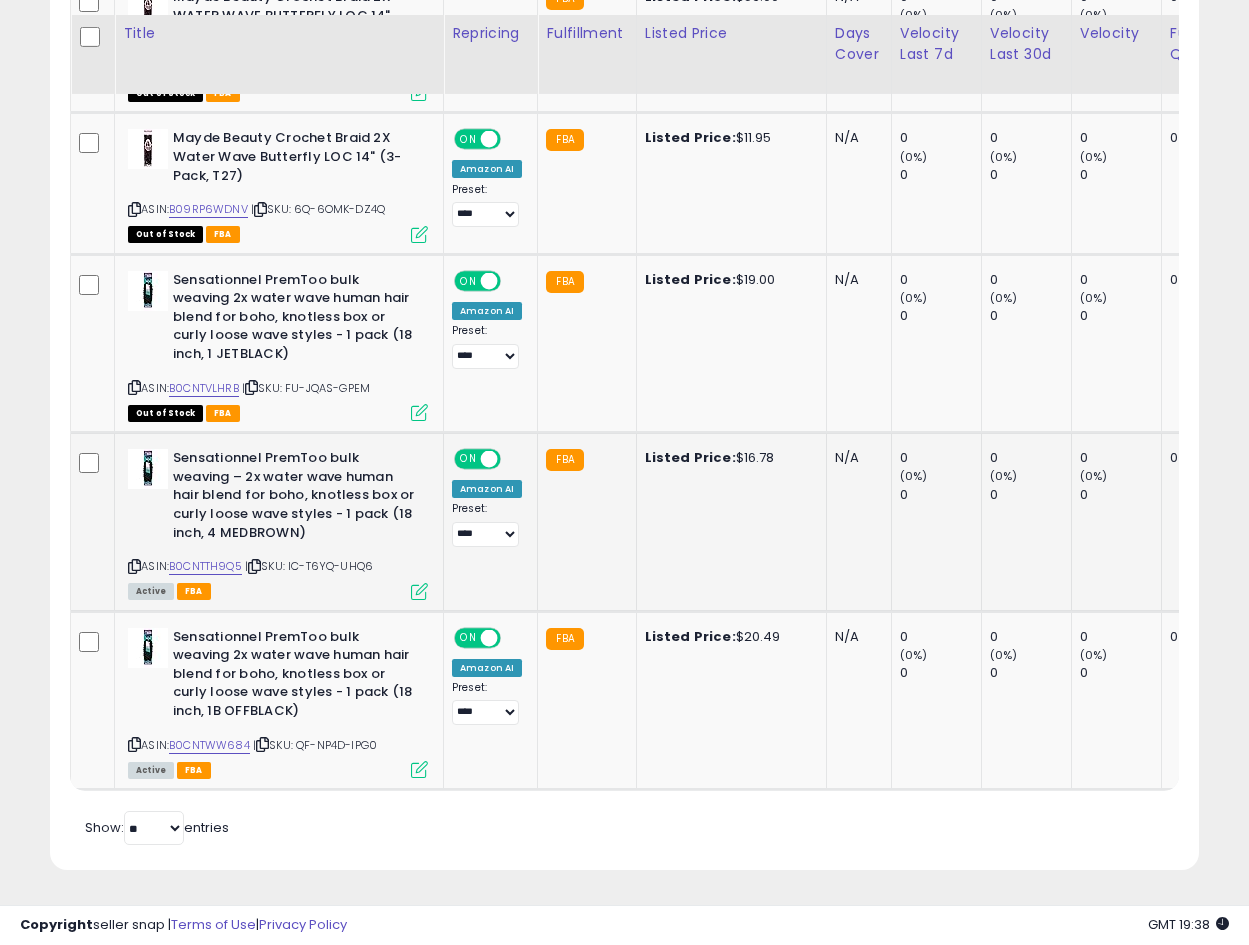 scroll, scrollTop: 410, scrollLeft: 665, axis: both 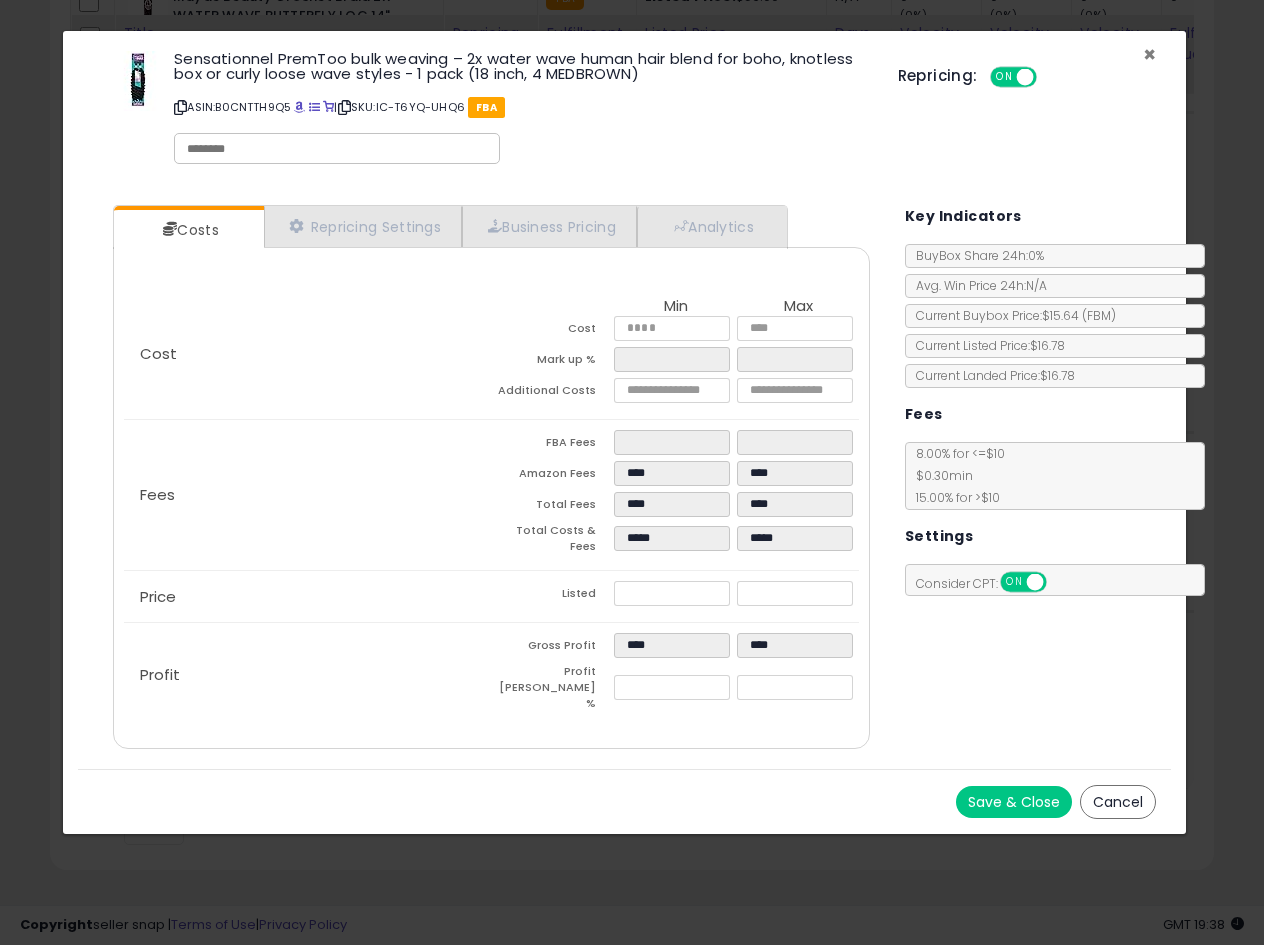 click on "×" at bounding box center (1149, 54) 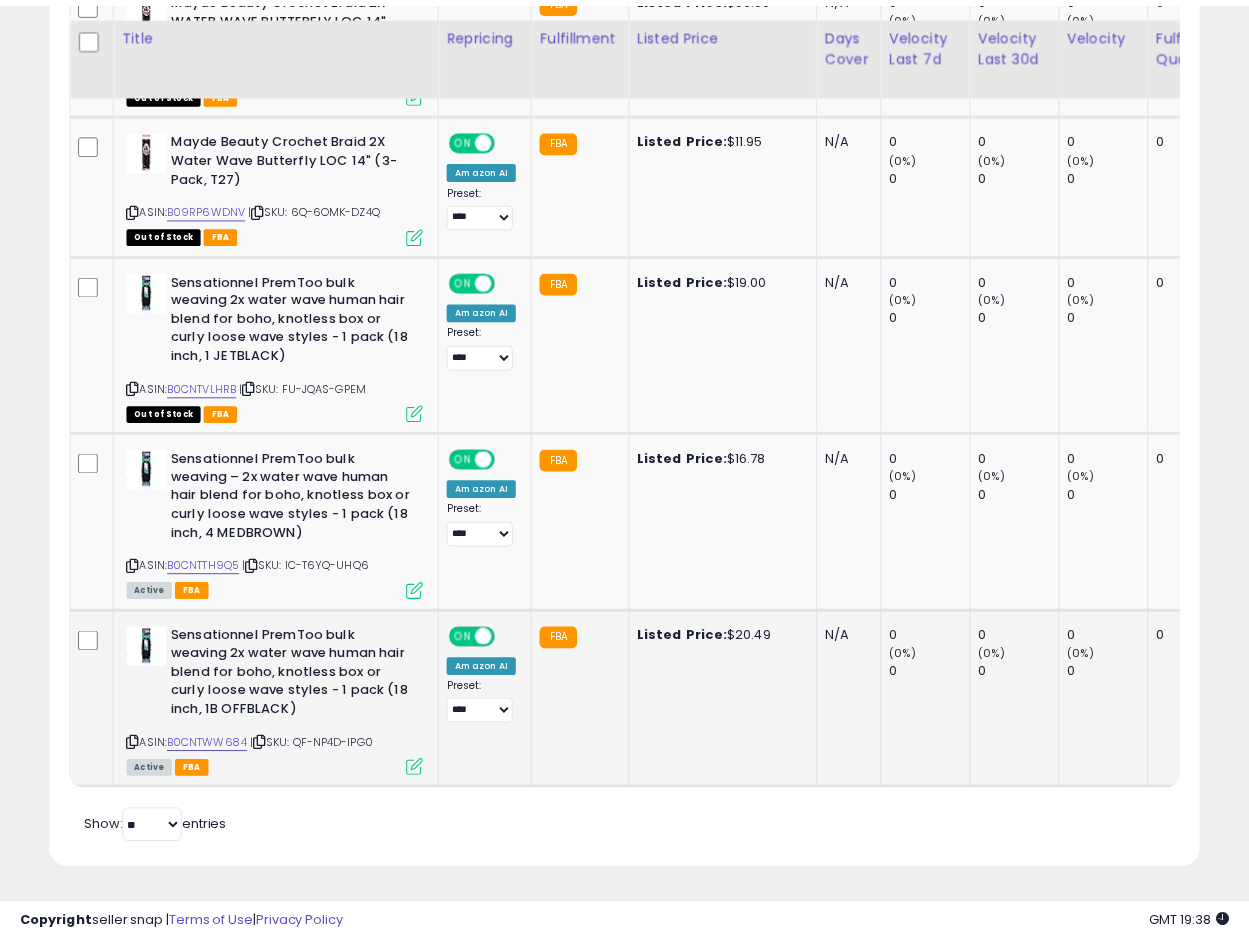 scroll, scrollTop: 410, scrollLeft: 665, axis: both 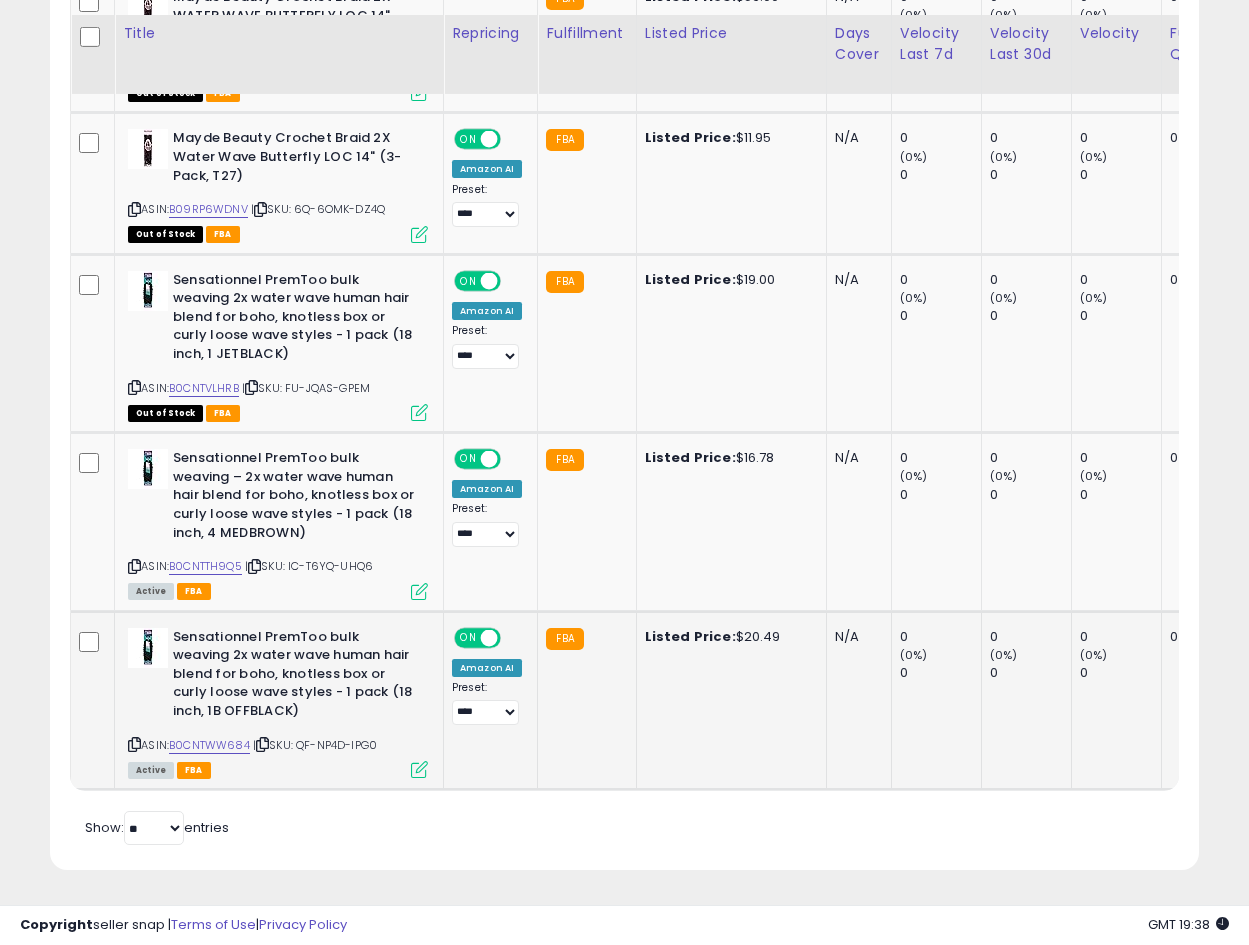 click at bounding box center (419, 769) 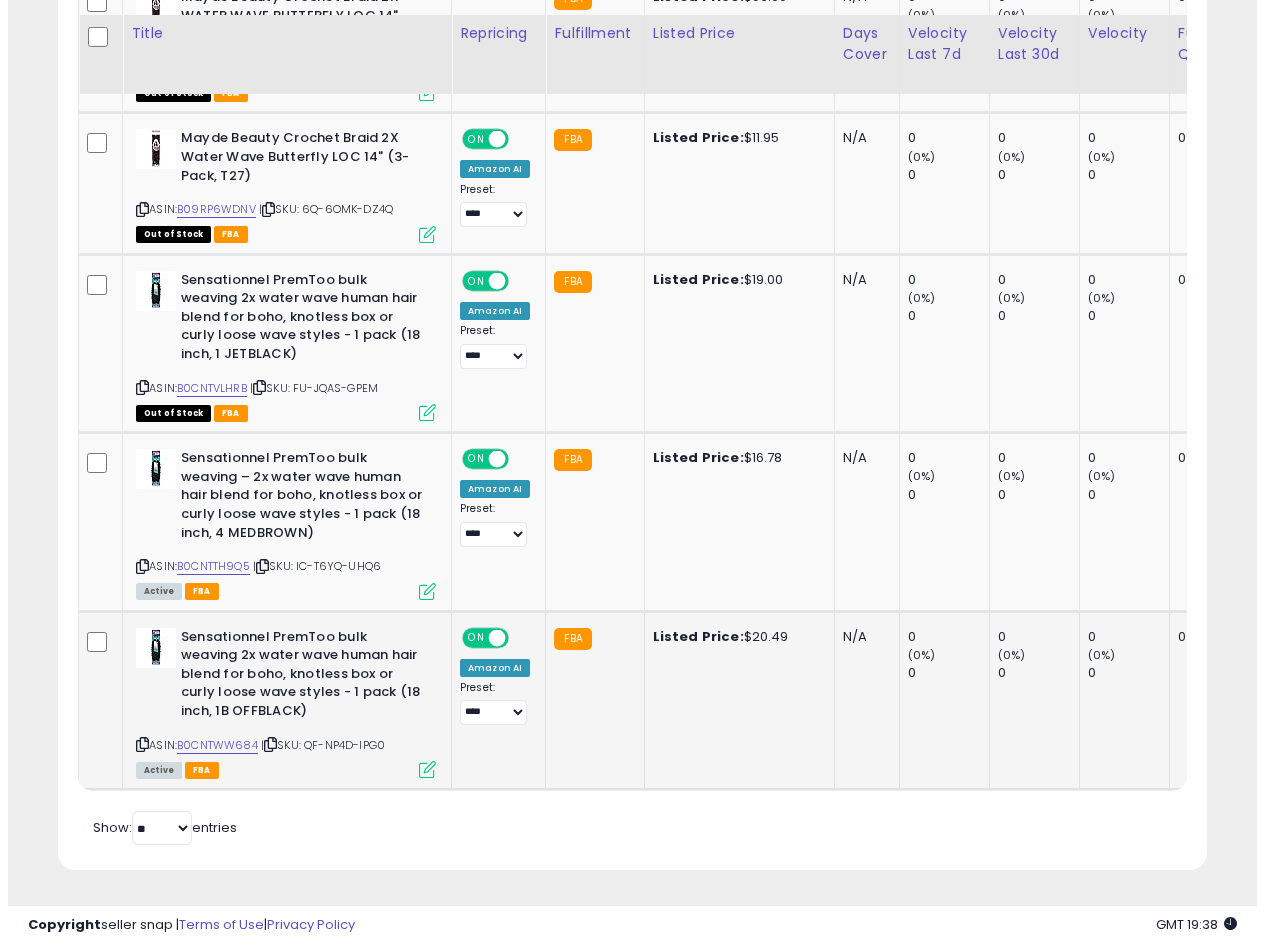 scroll, scrollTop: 999590, scrollLeft: 999327, axis: both 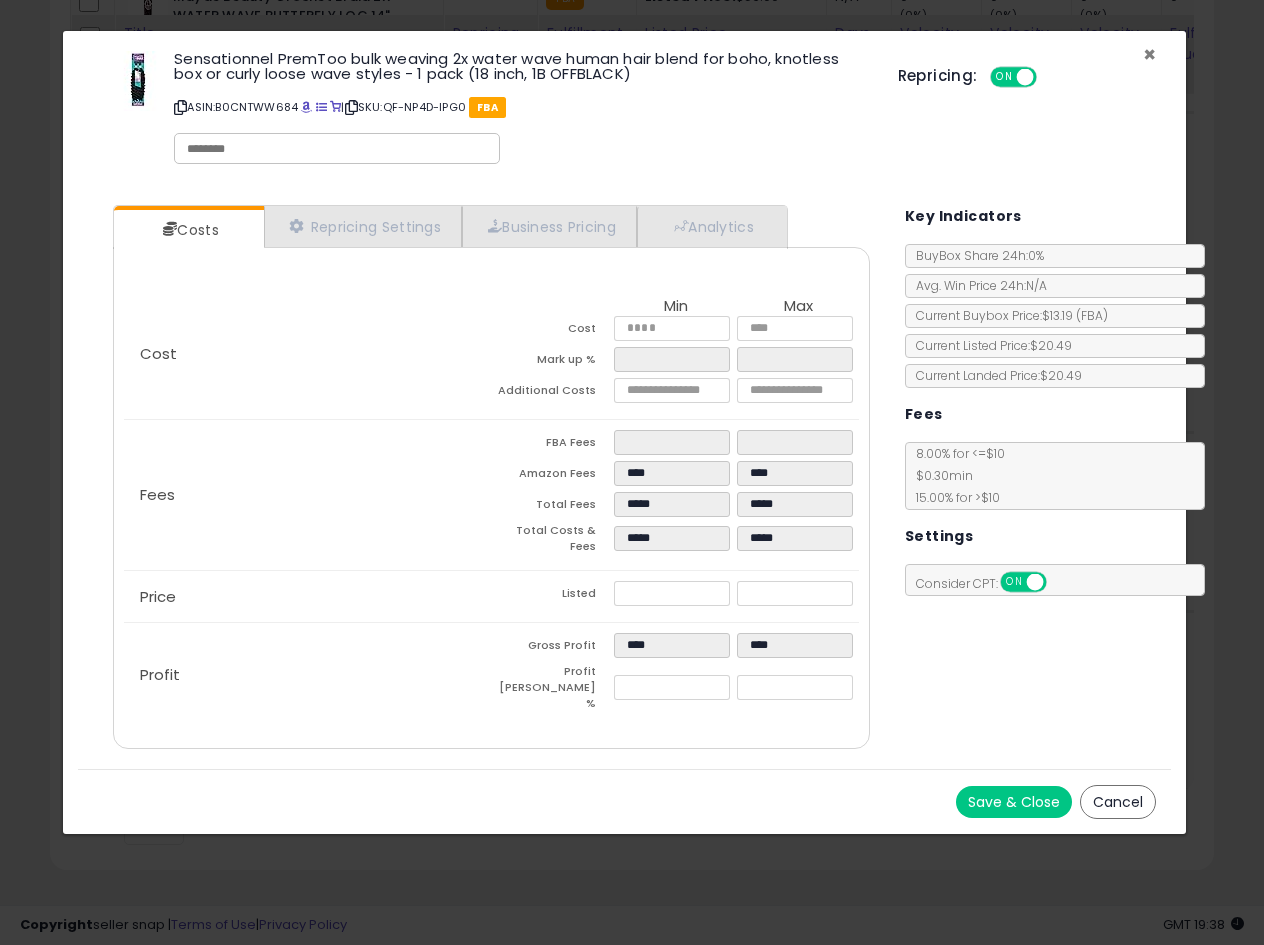 click on "×" at bounding box center (1149, 54) 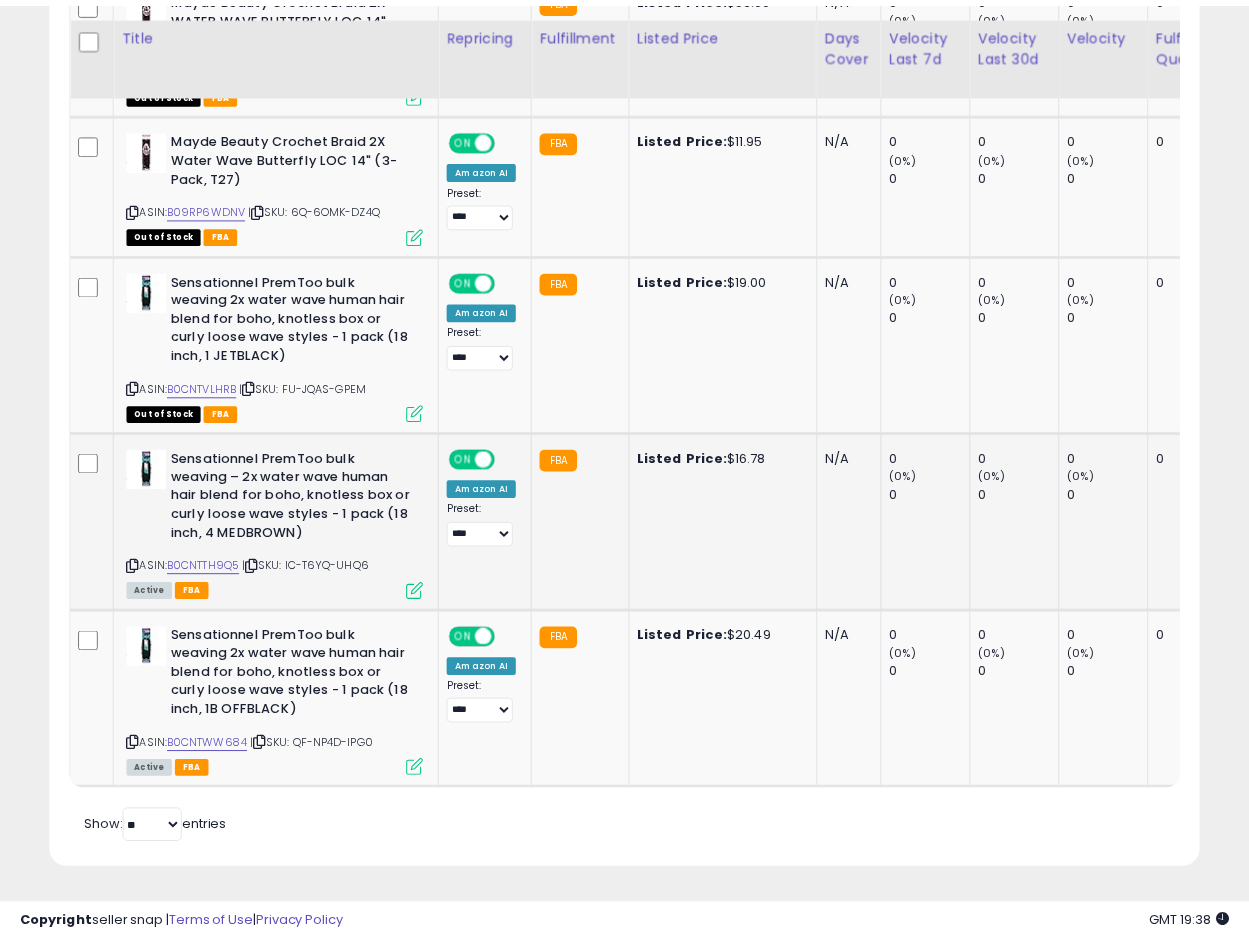 scroll, scrollTop: 410, scrollLeft: 665, axis: both 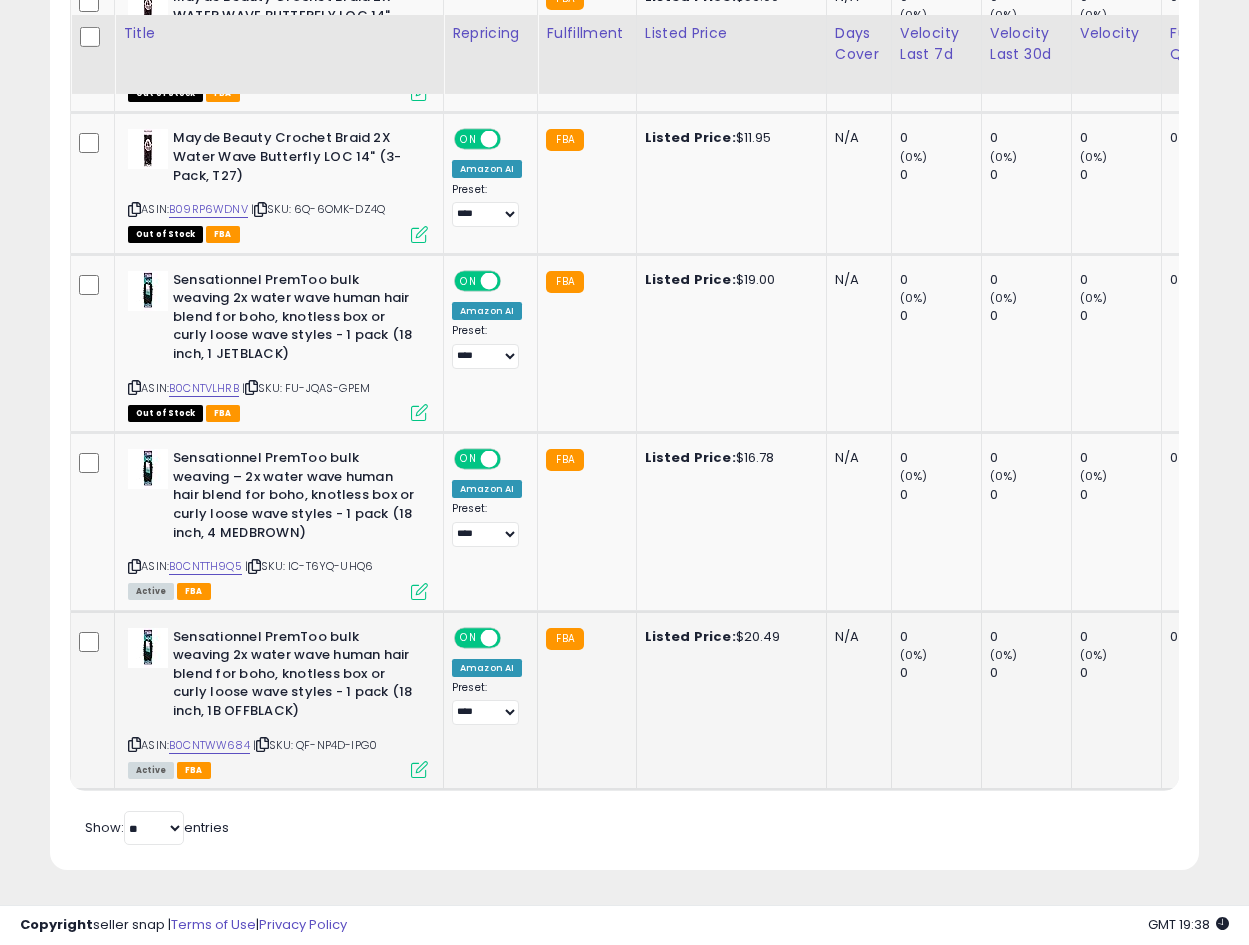 click at bounding box center (419, 769) 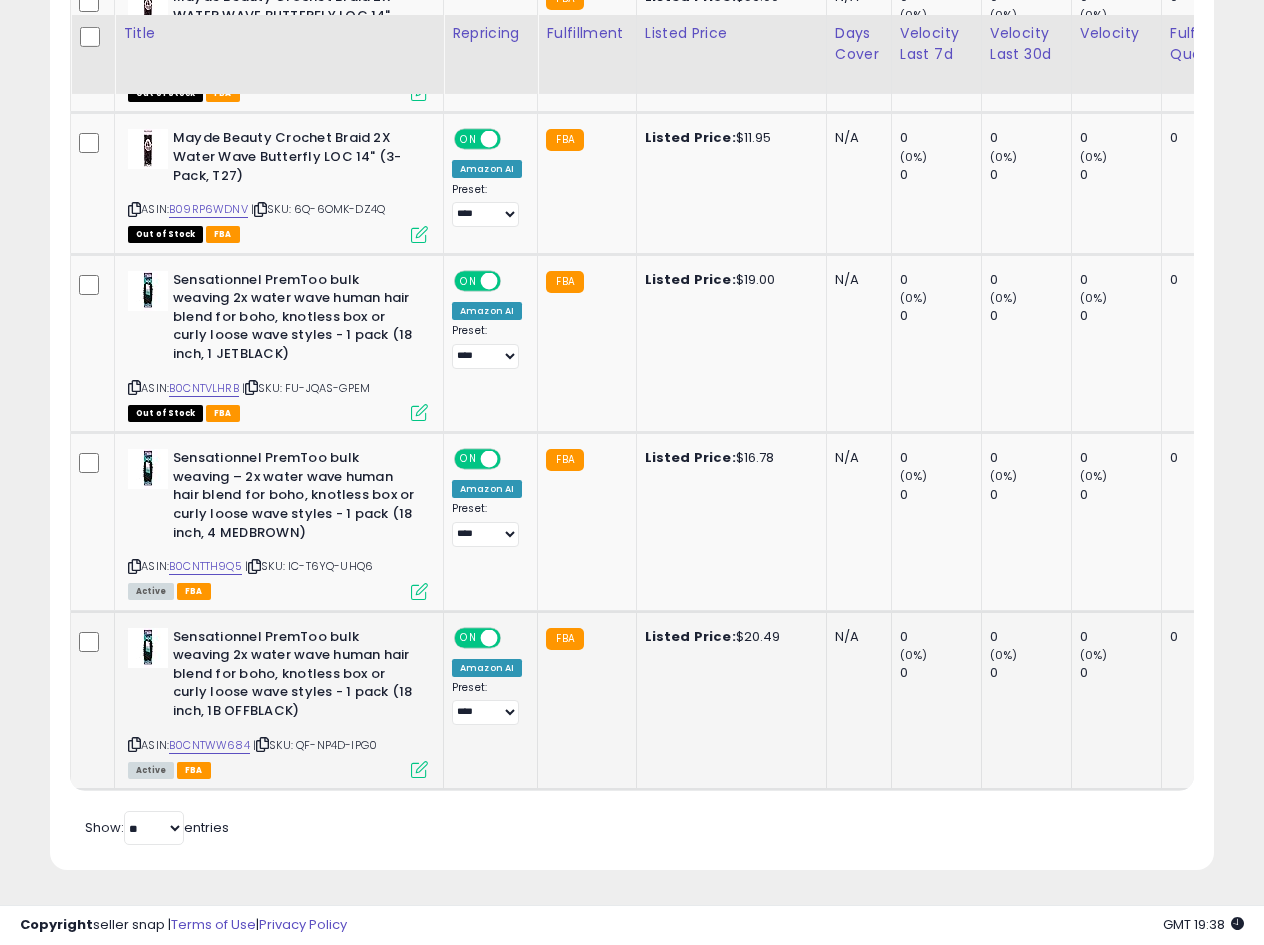 scroll, scrollTop: 999590, scrollLeft: 999327, axis: both 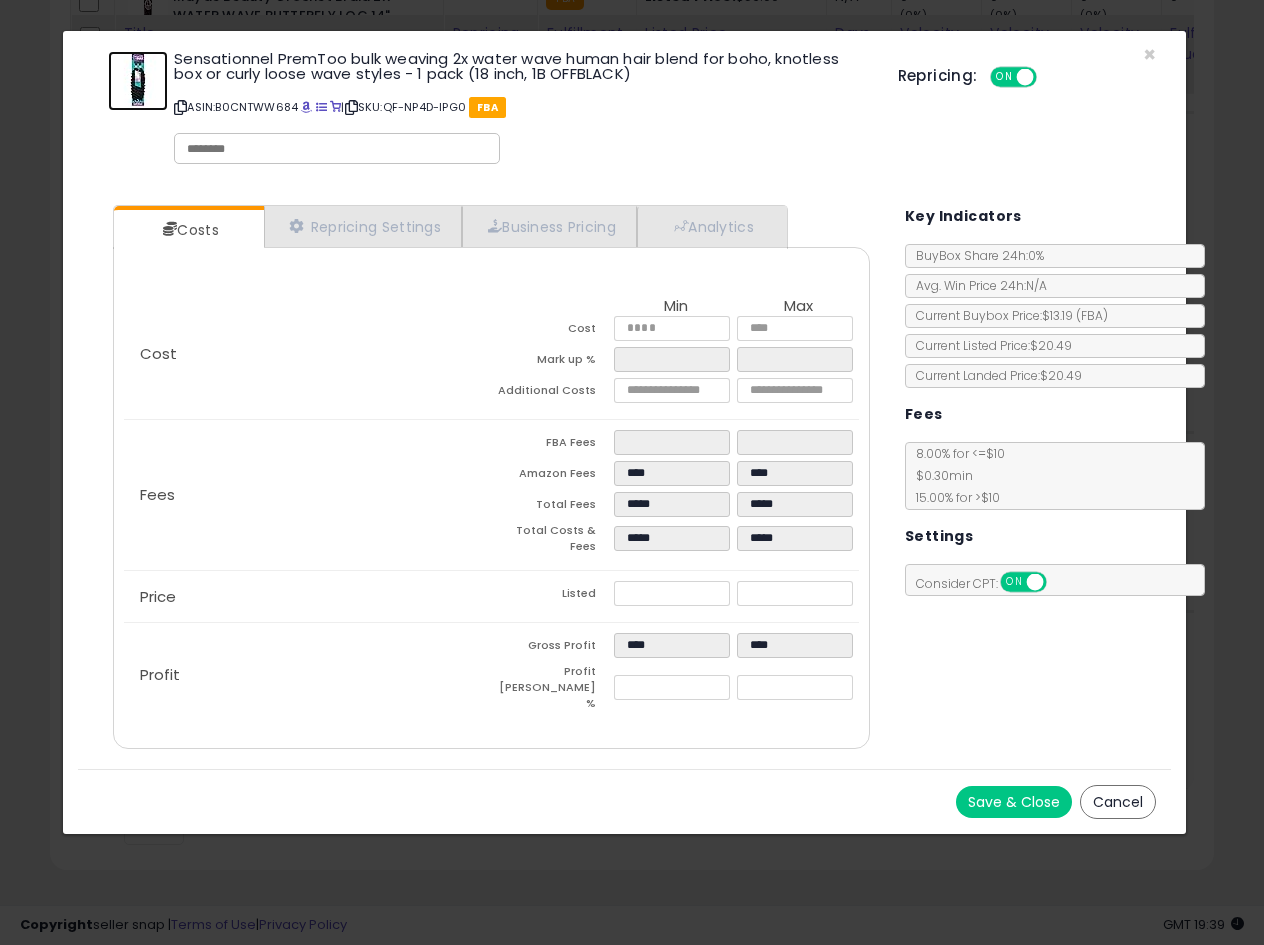 click at bounding box center (138, 81) 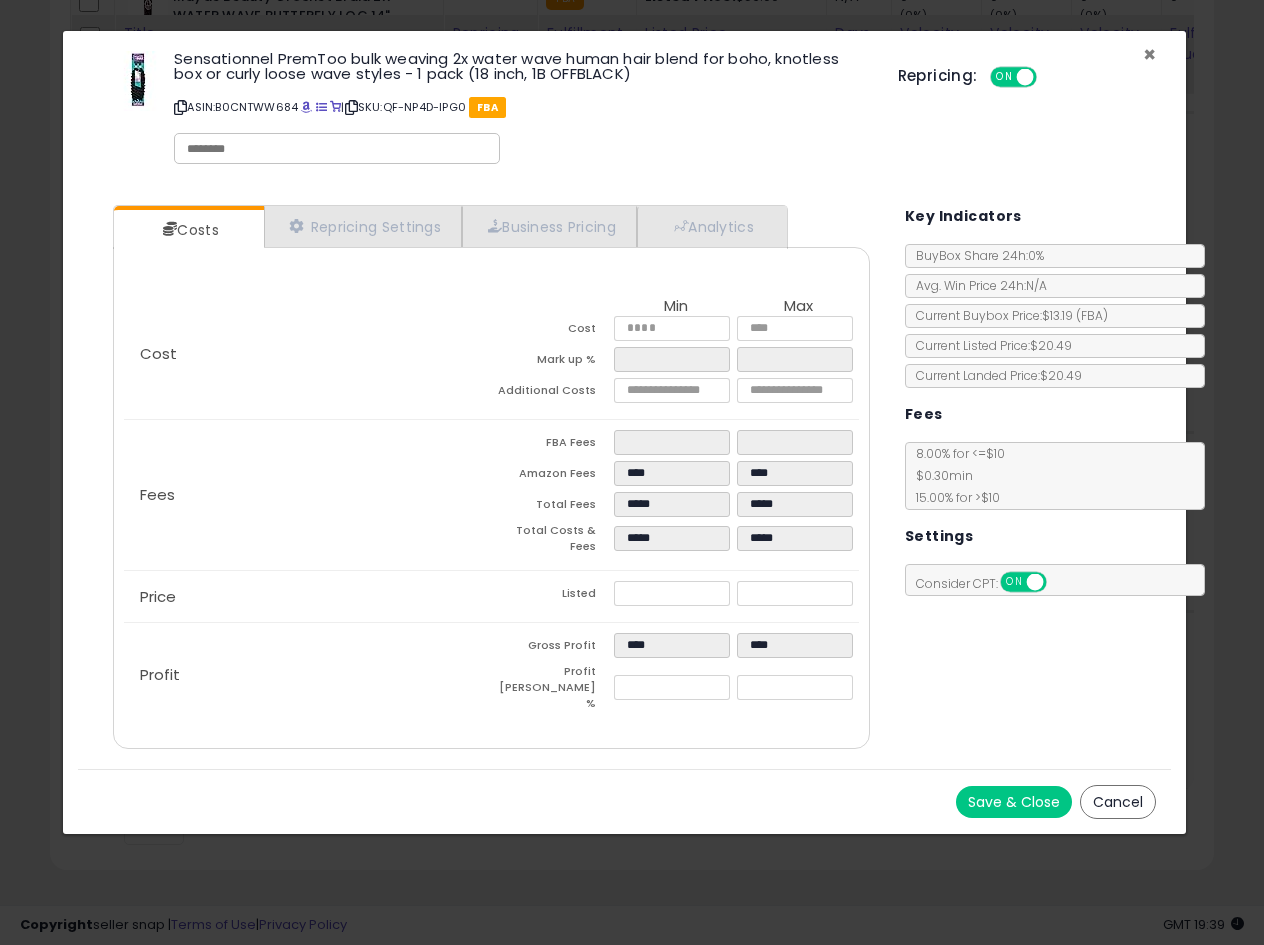 click on "×" at bounding box center [1149, 54] 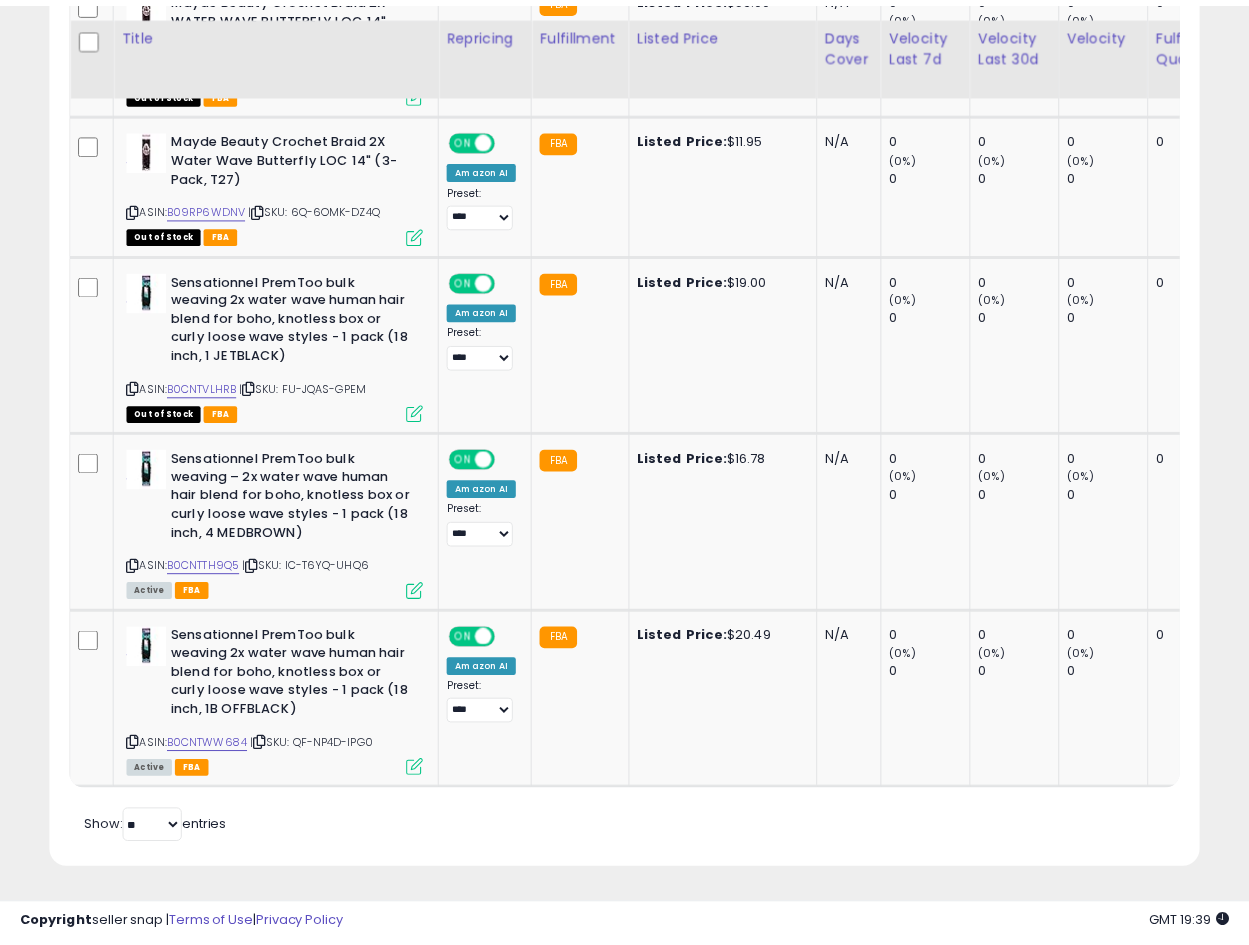 scroll, scrollTop: 410, scrollLeft: 665, axis: both 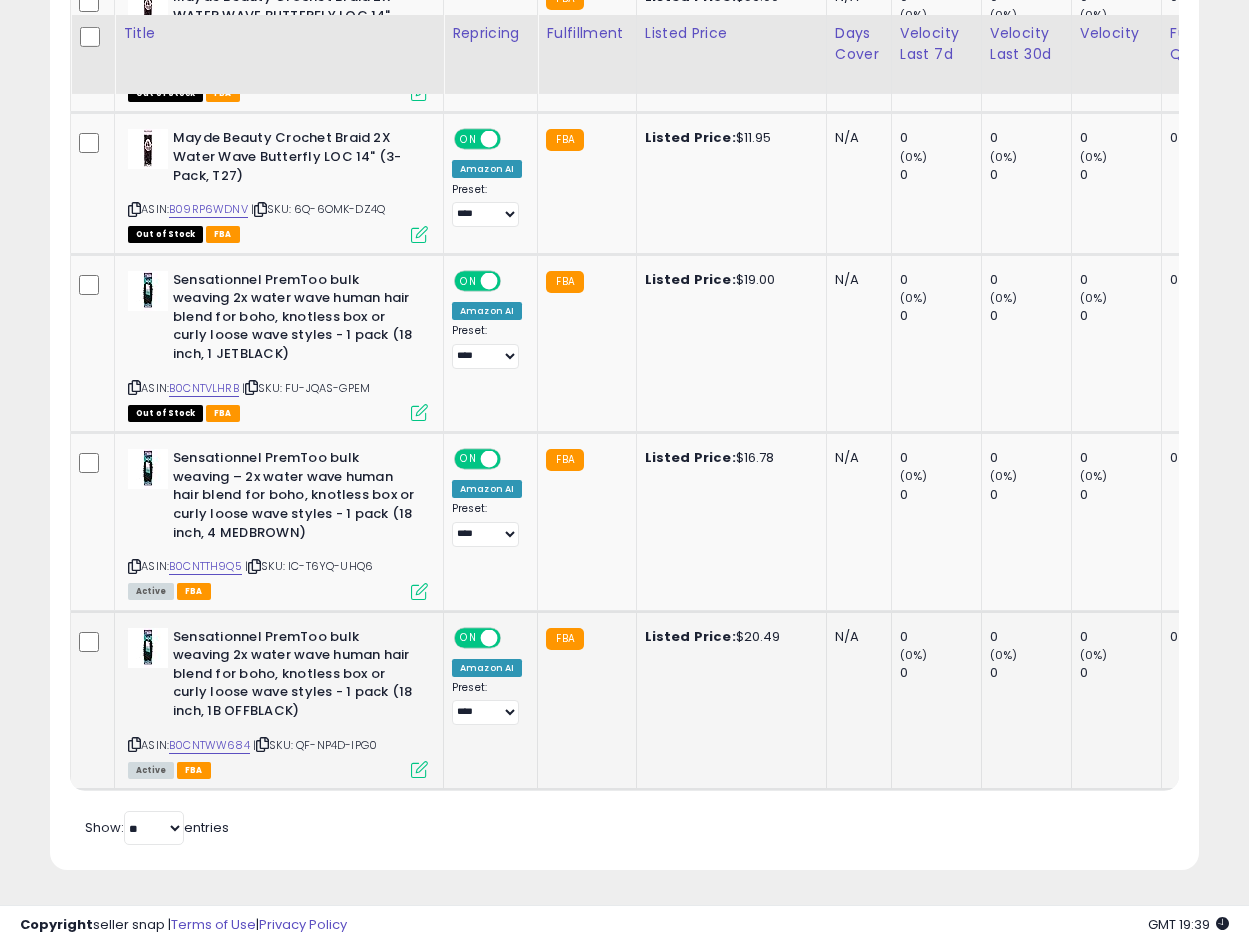 click at bounding box center [134, 744] 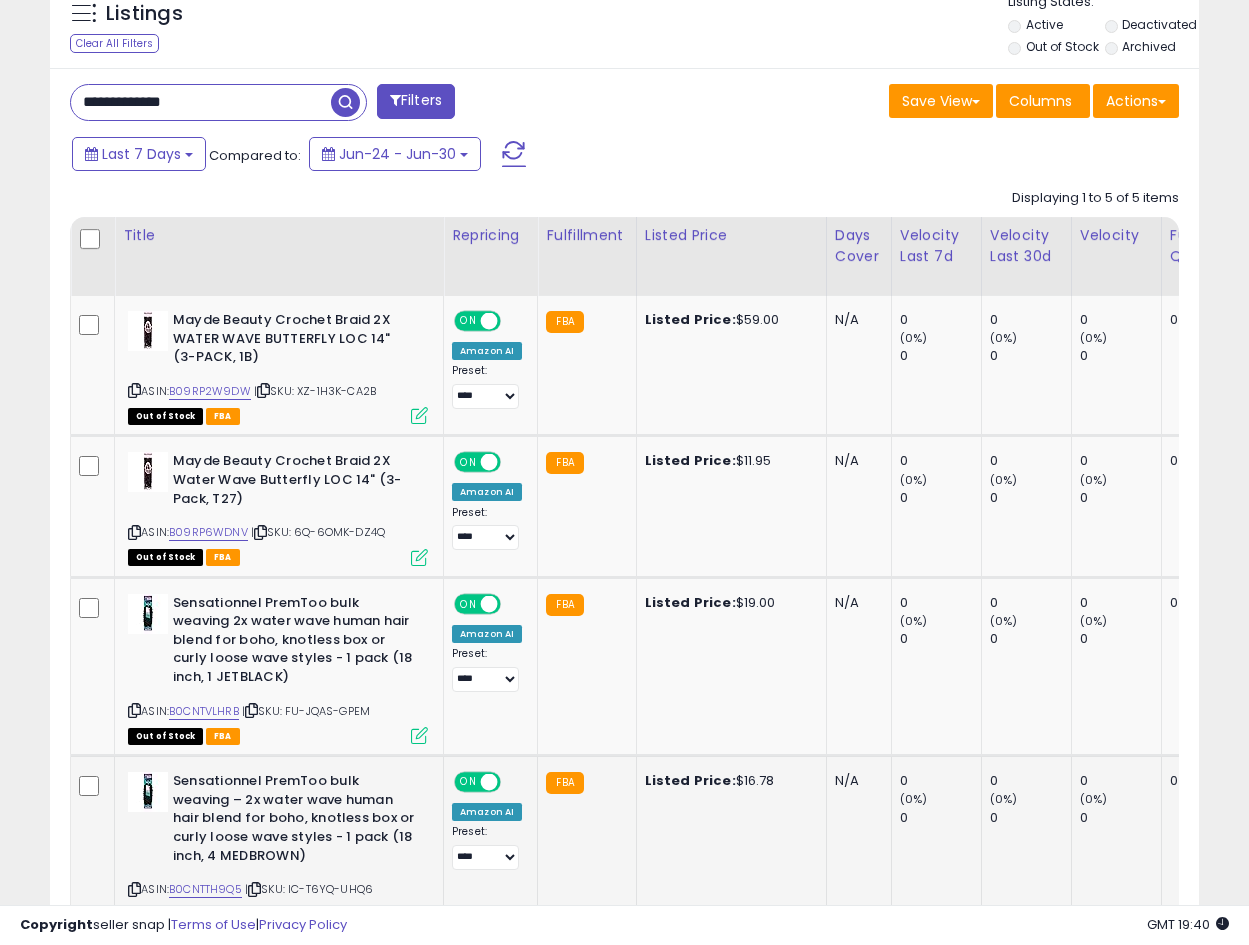 scroll, scrollTop: 425, scrollLeft: 0, axis: vertical 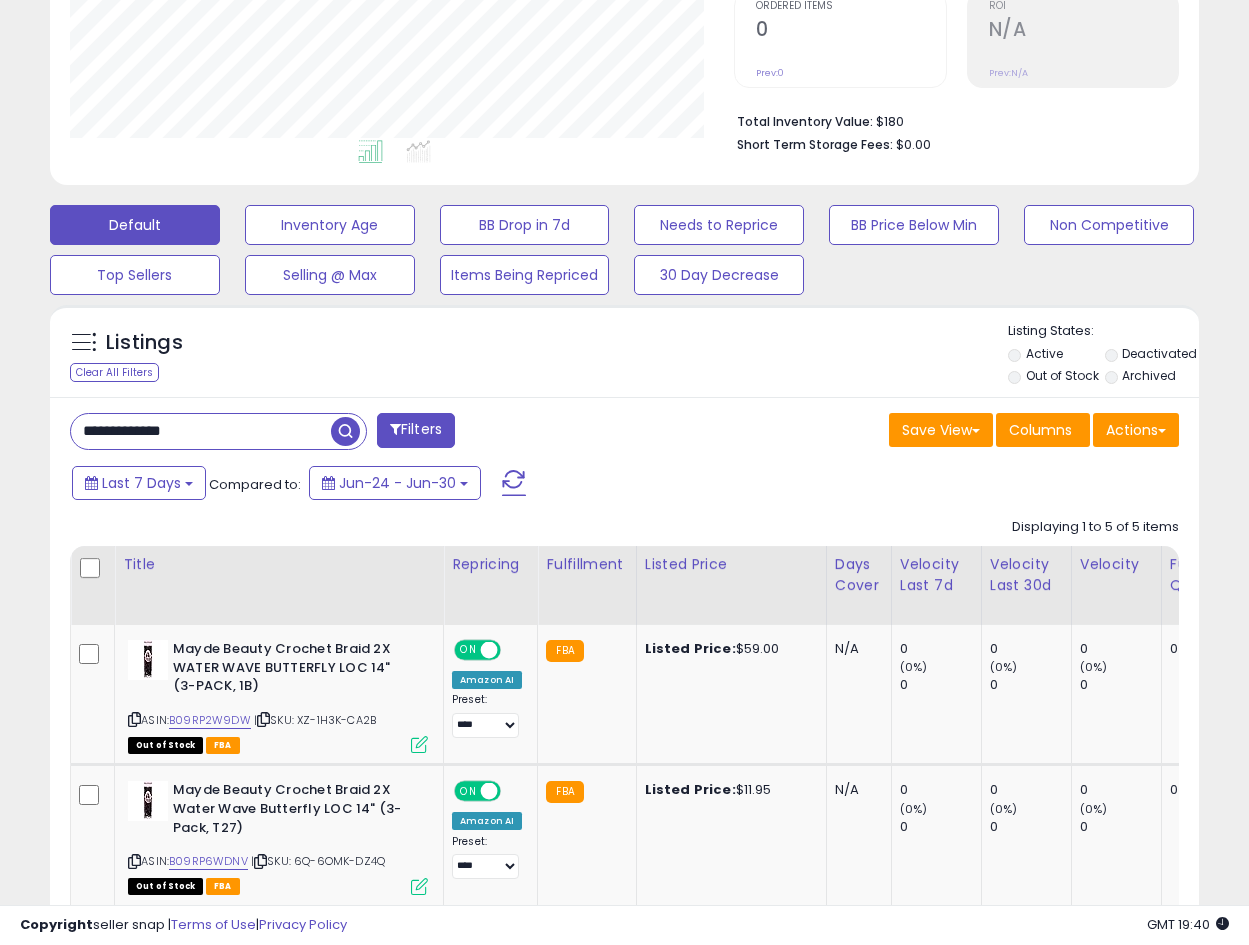 click on "**********" at bounding box center [201, 431] 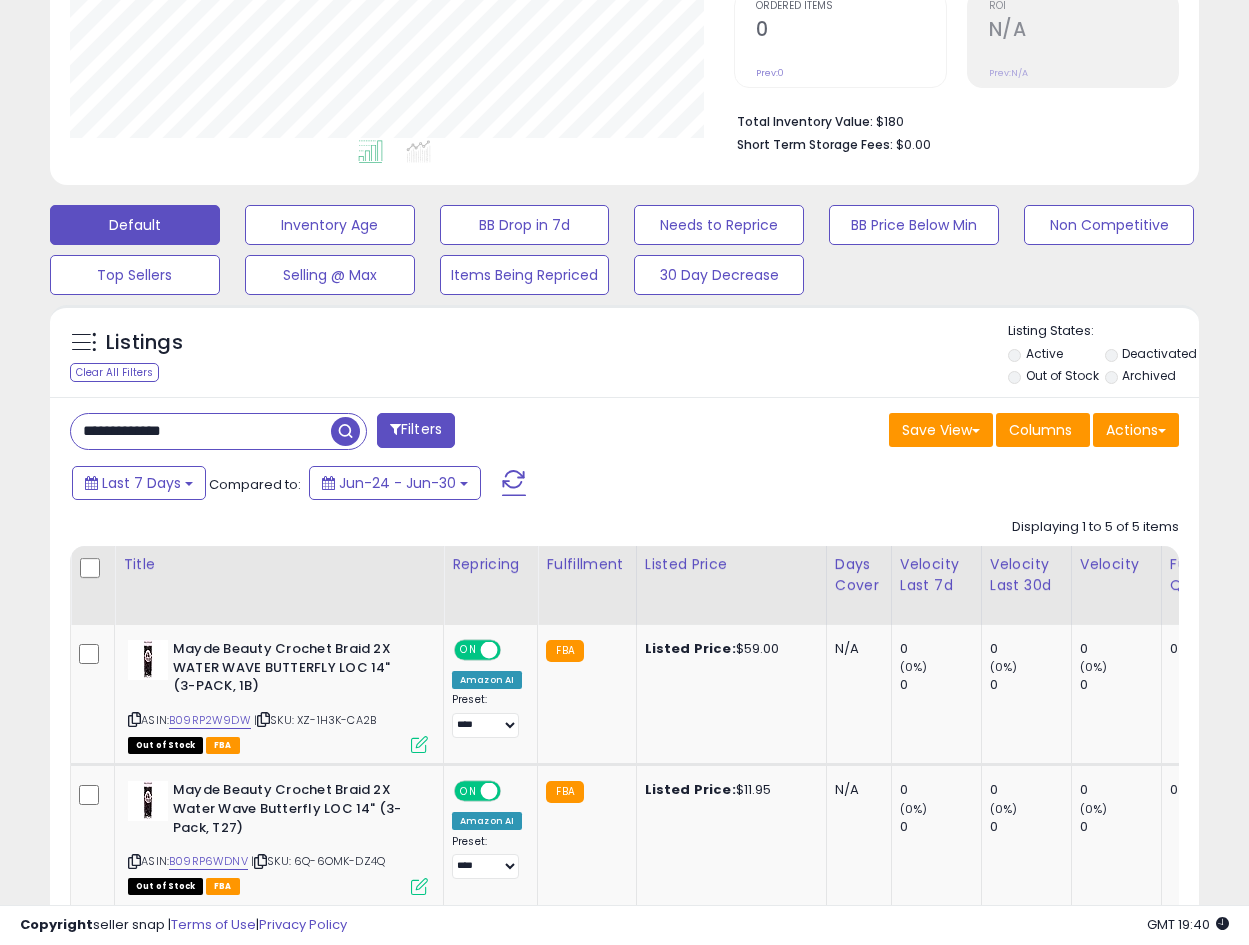 click on "**********" at bounding box center [201, 431] 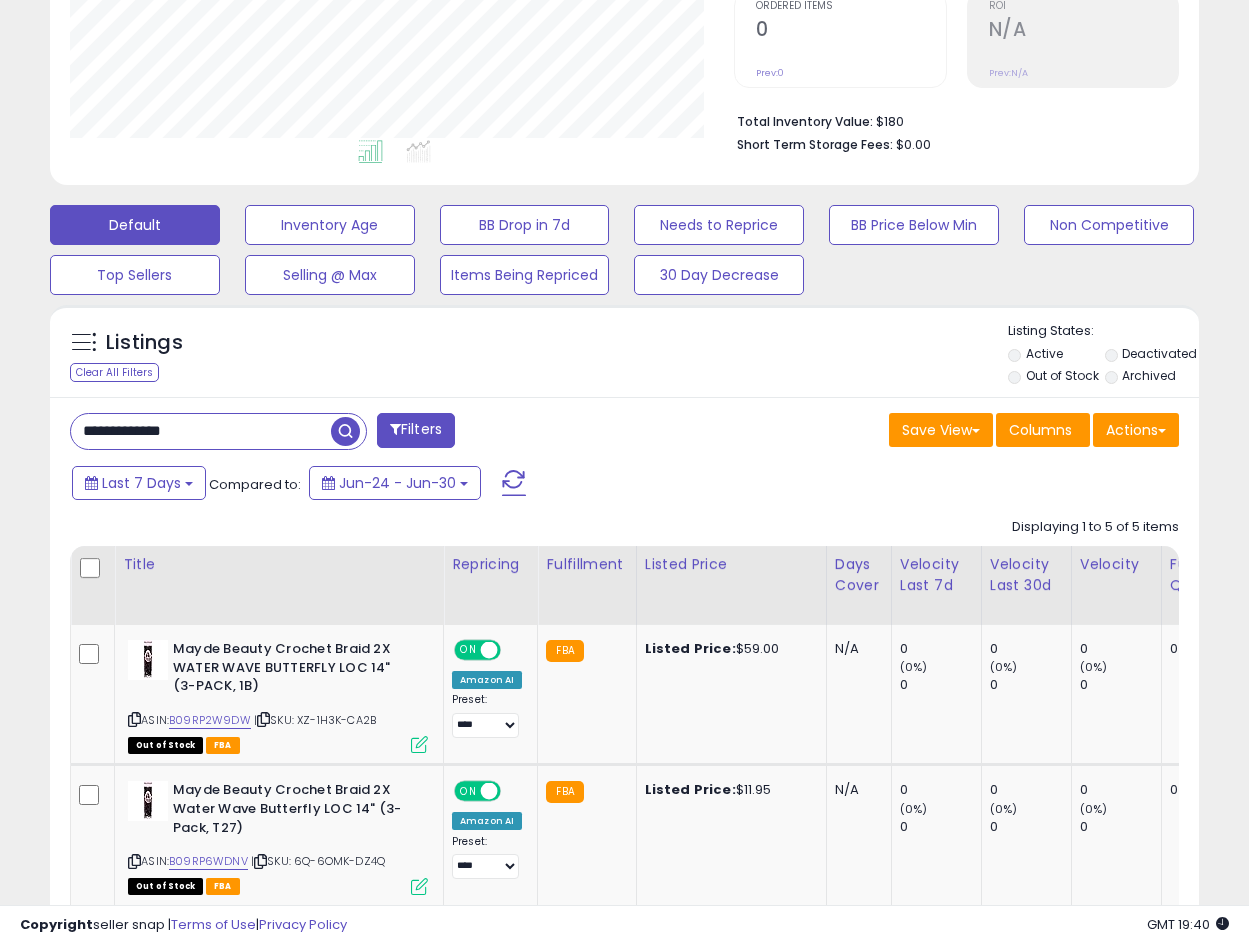 paste 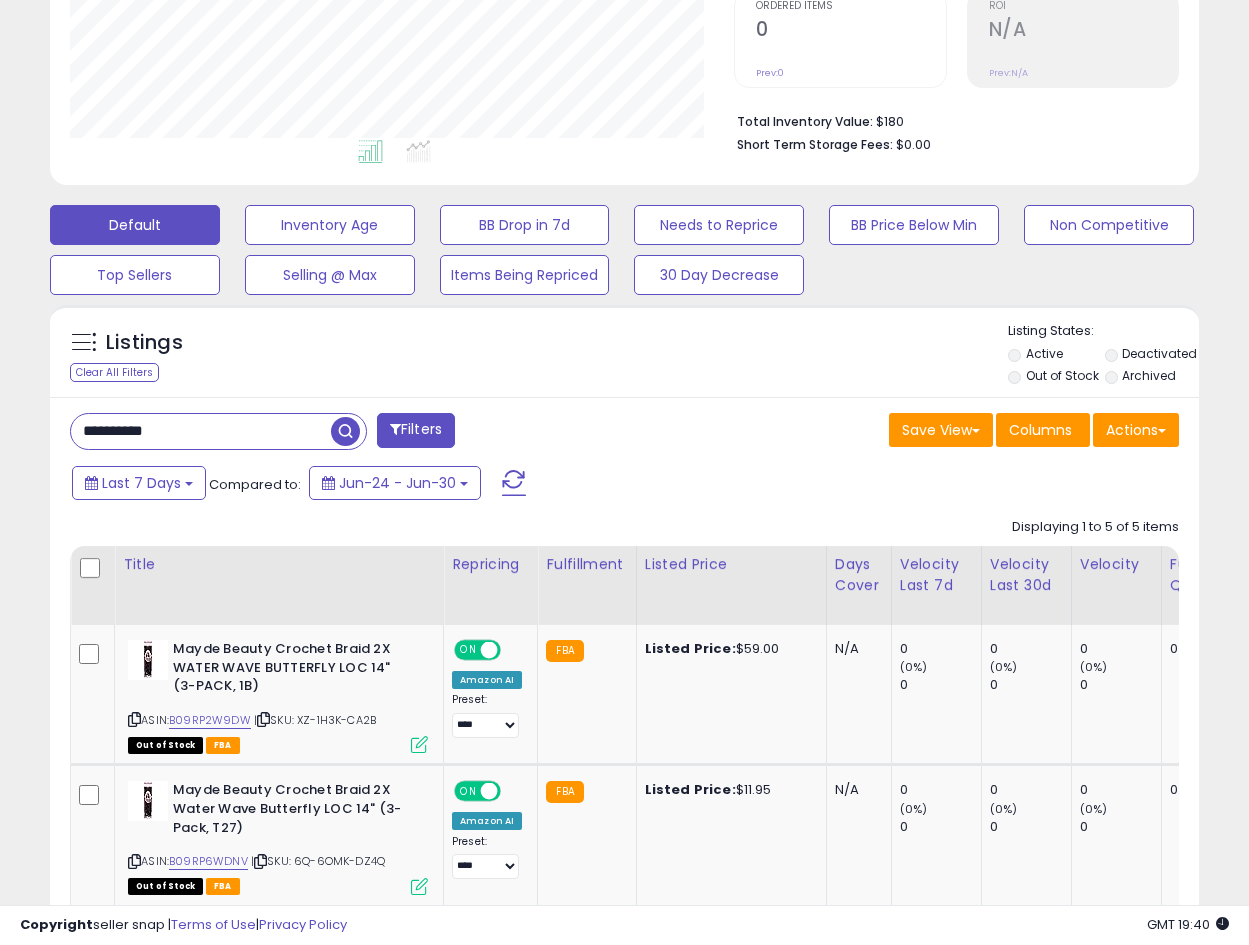 click at bounding box center [345, 431] 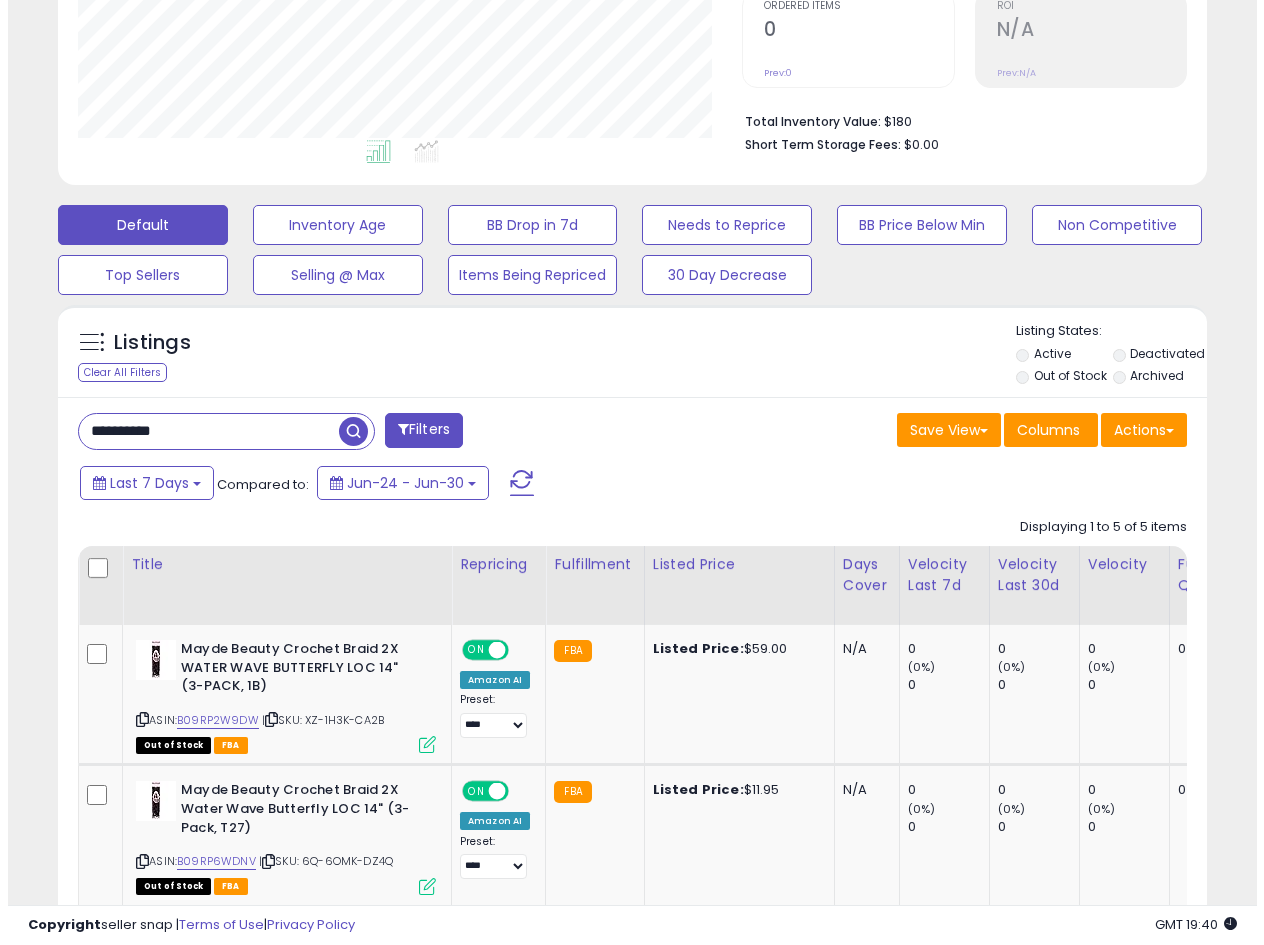 scroll, scrollTop: 275, scrollLeft: 0, axis: vertical 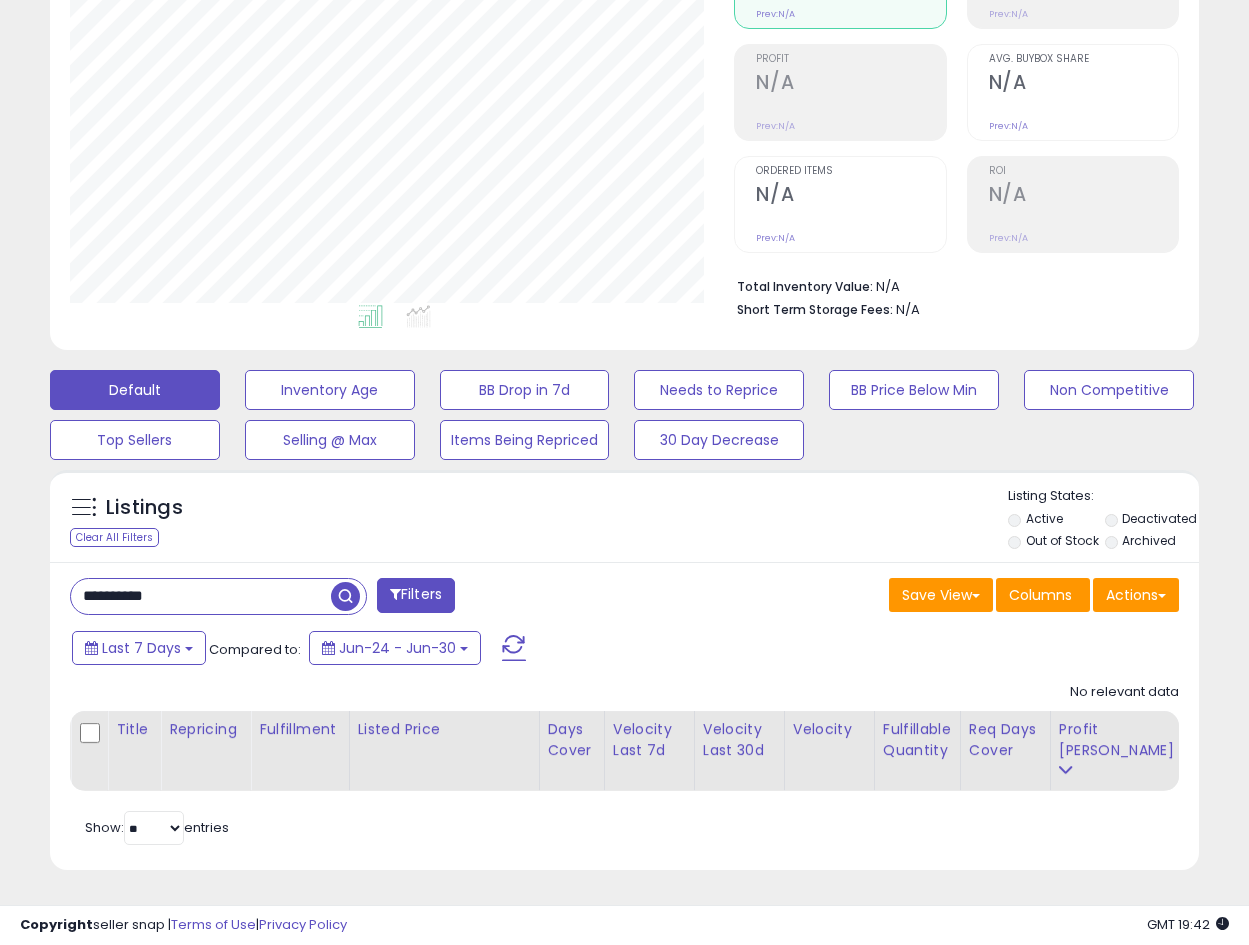 click on "**********" at bounding box center [201, 596] 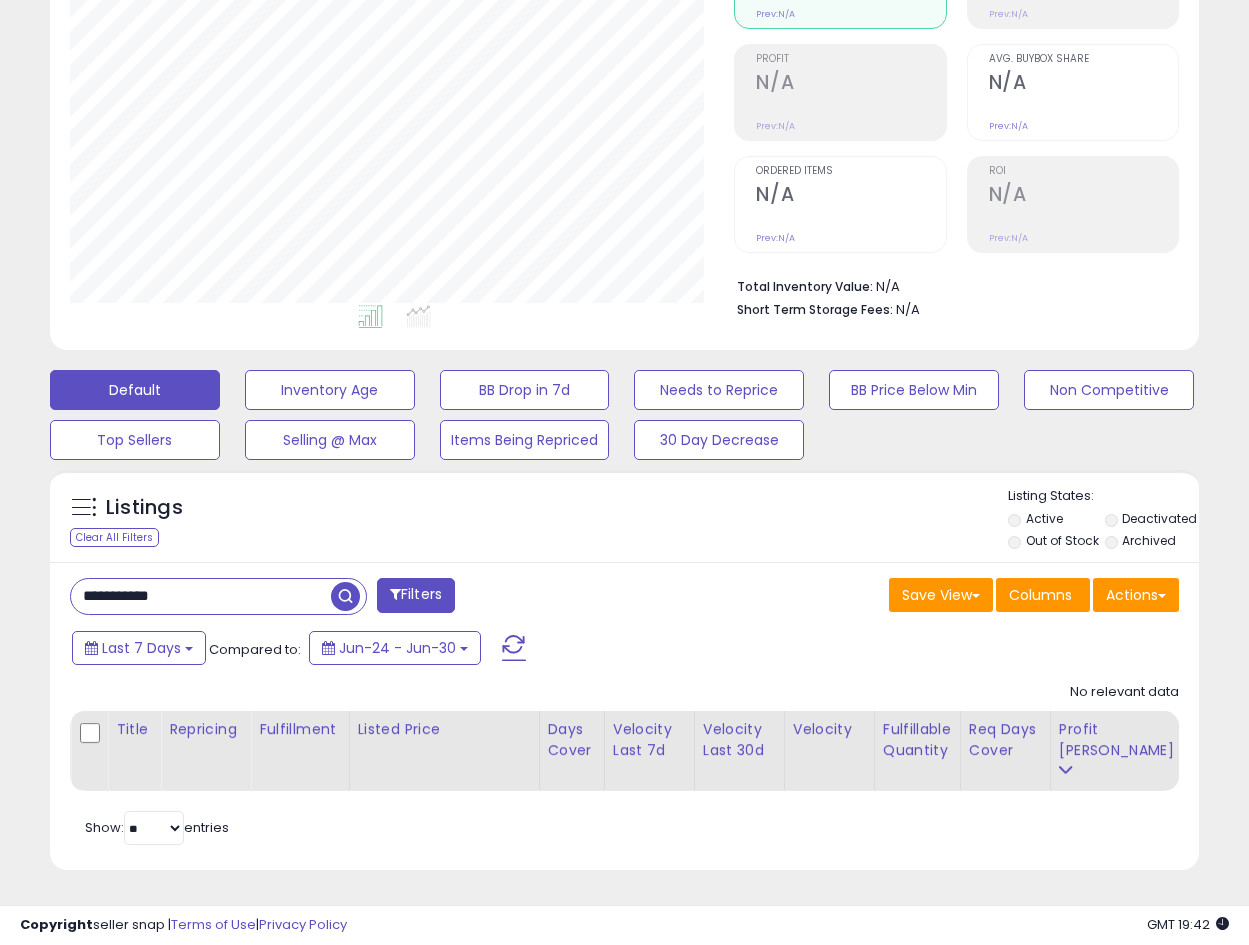 scroll, scrollTop: 999590, scrollLeft: 999327, axis: both 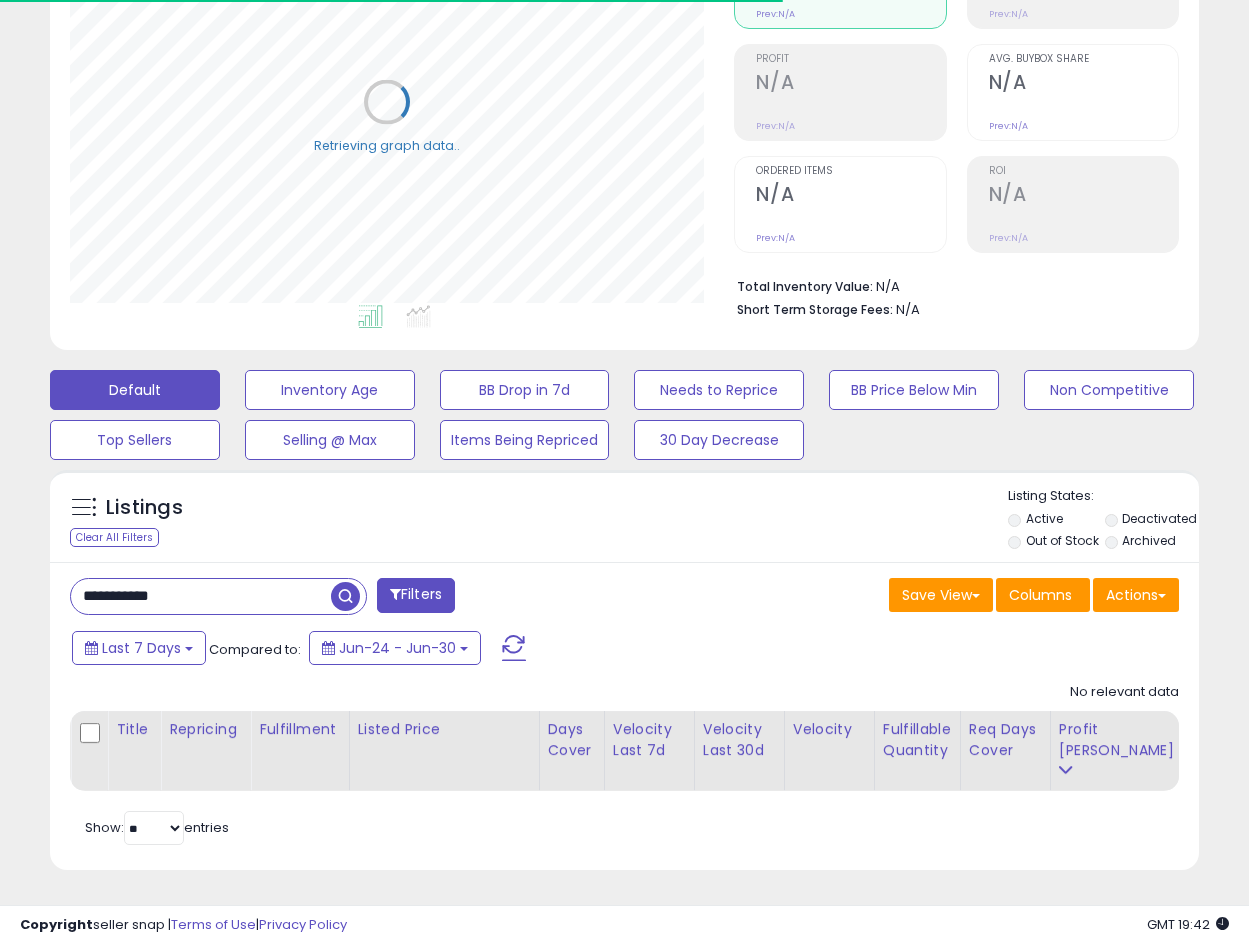 click on "**********" at bounding box center [201, 596] 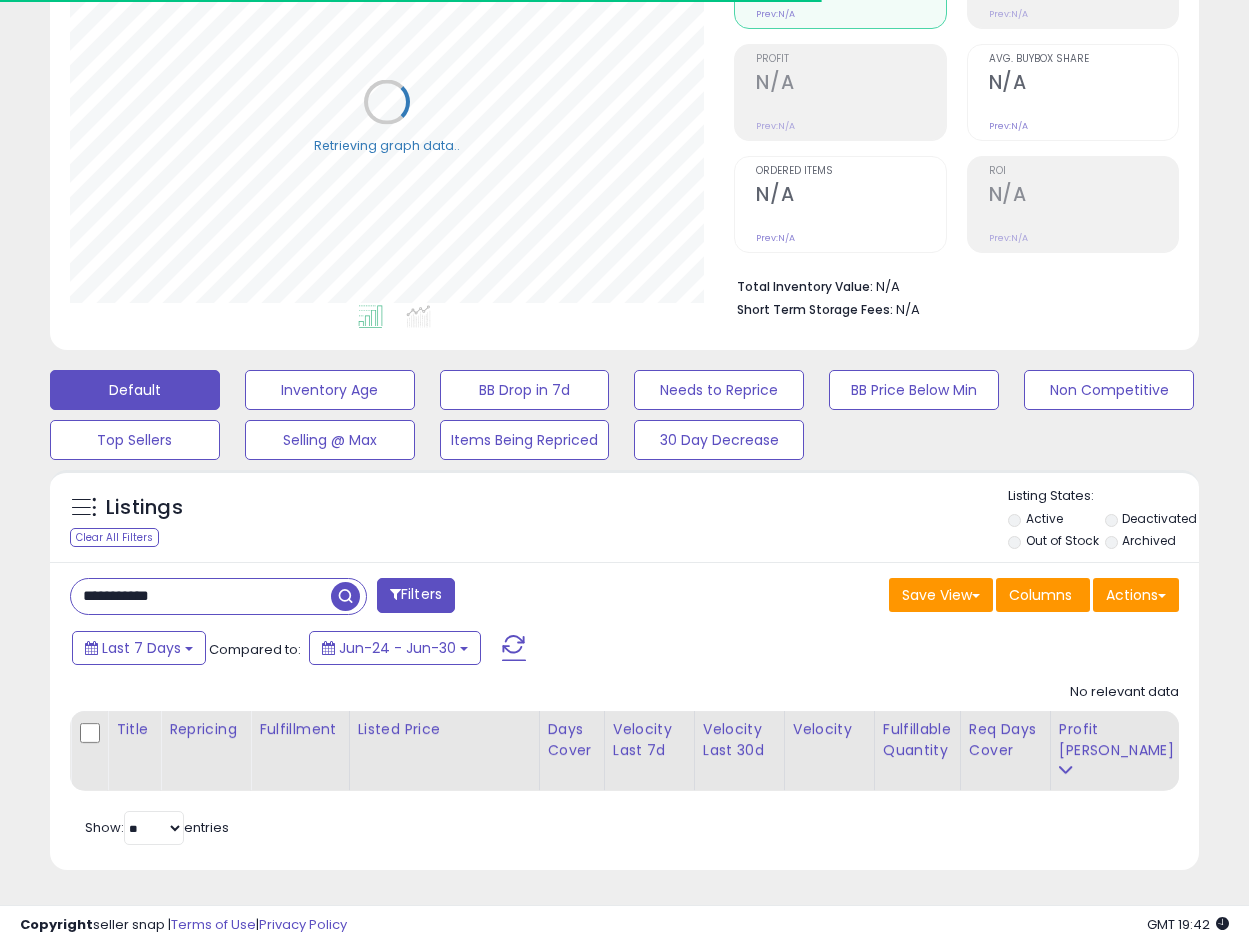 click on "**********" at bounding box center [201, 596] 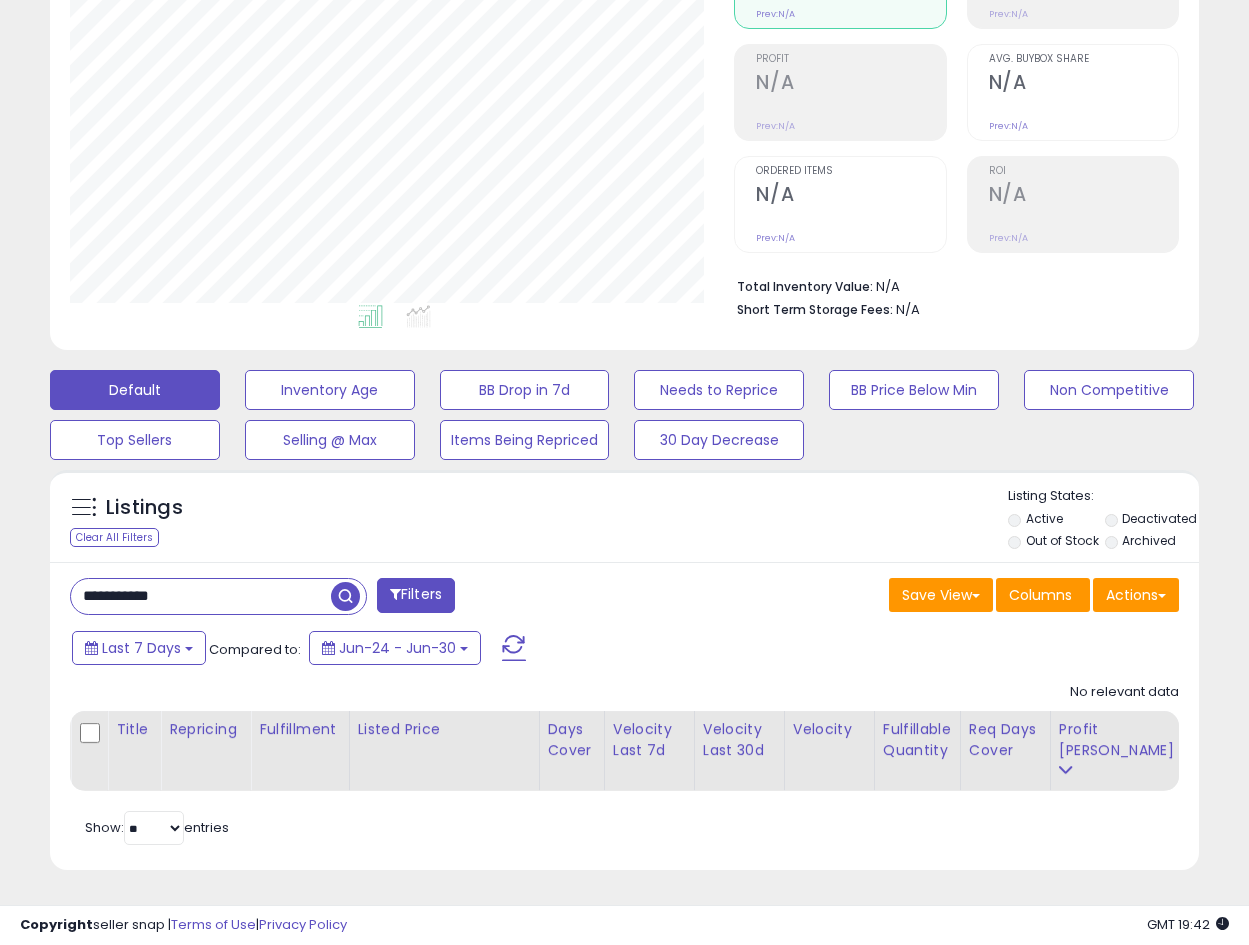 scroll, scrollTop: 999590, scrollLeft: 999336, axis: both 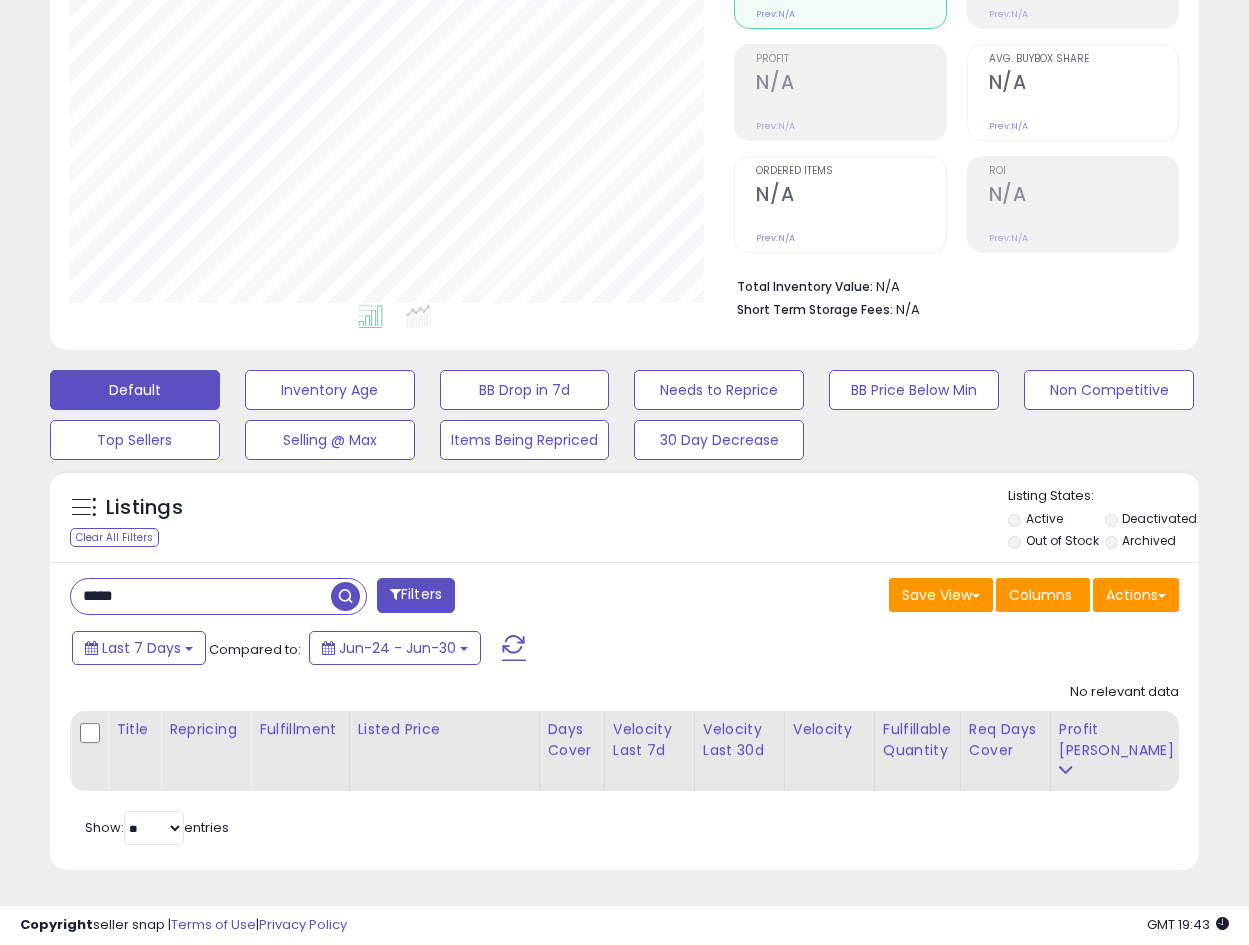 click on "*****" at bounding box center (201, 596) 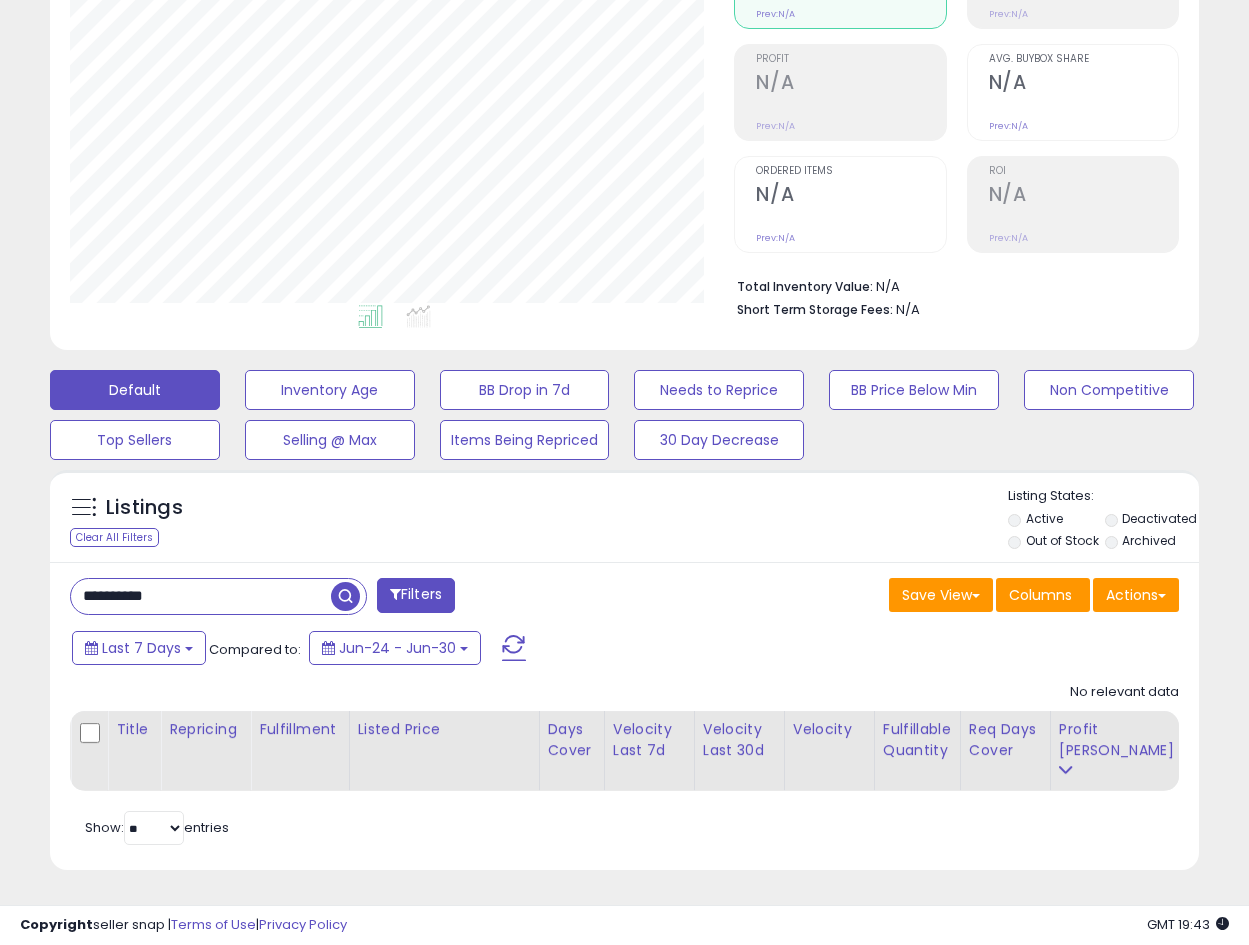 type on "**********" 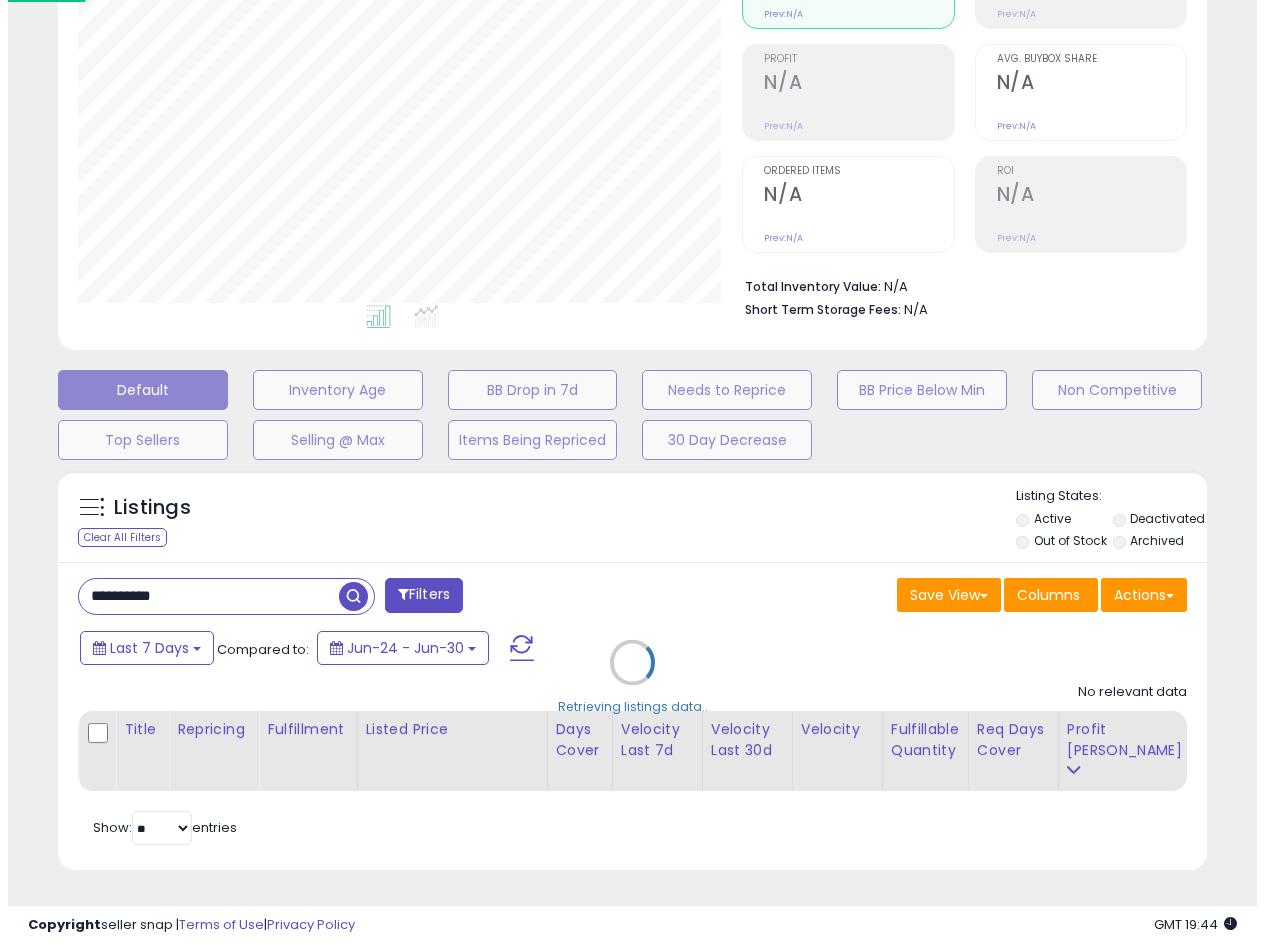 scroll, scrollTop: 999590, scrollLeft: 999327, axis: both 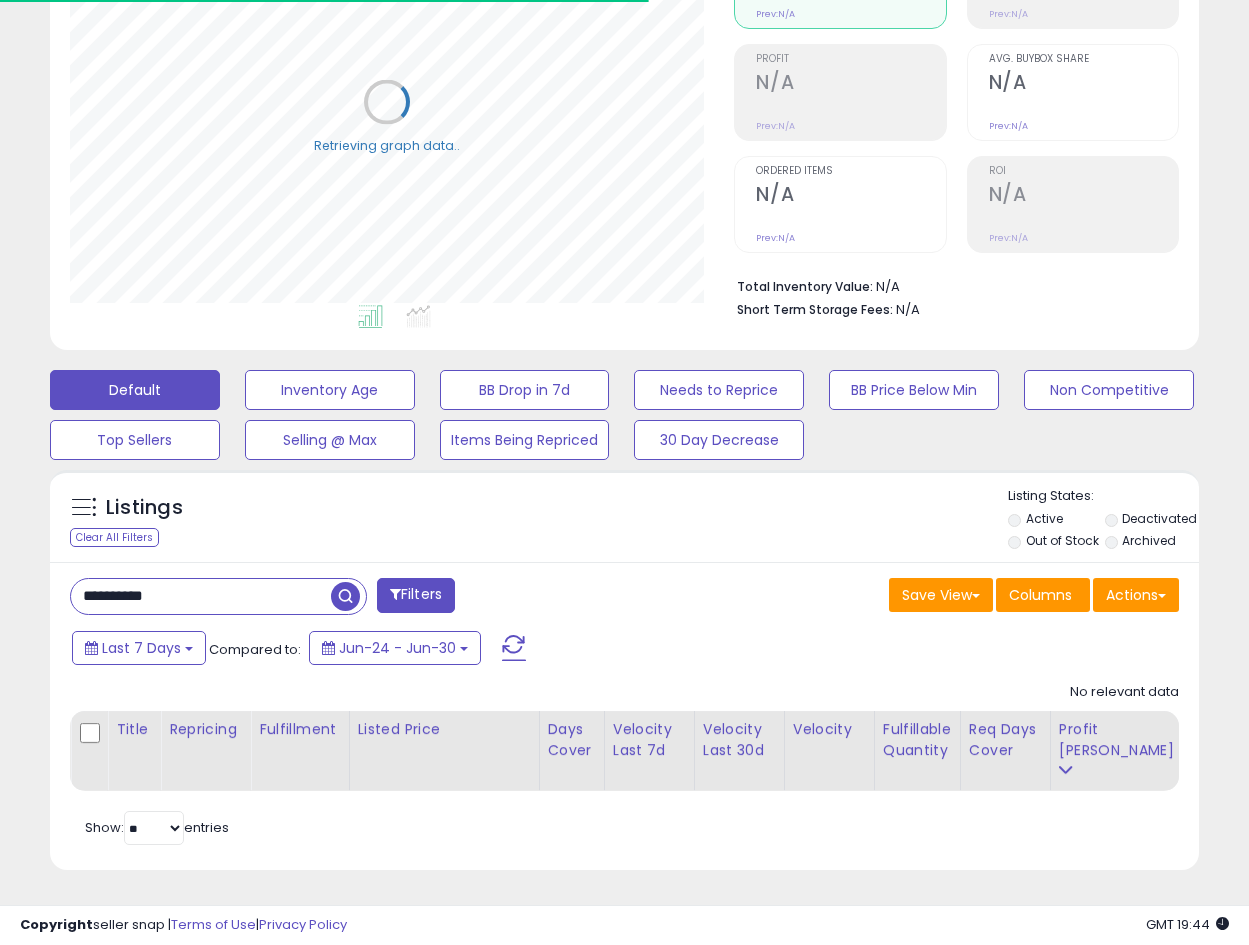 click on "**********" at bounding box center [201, 596] 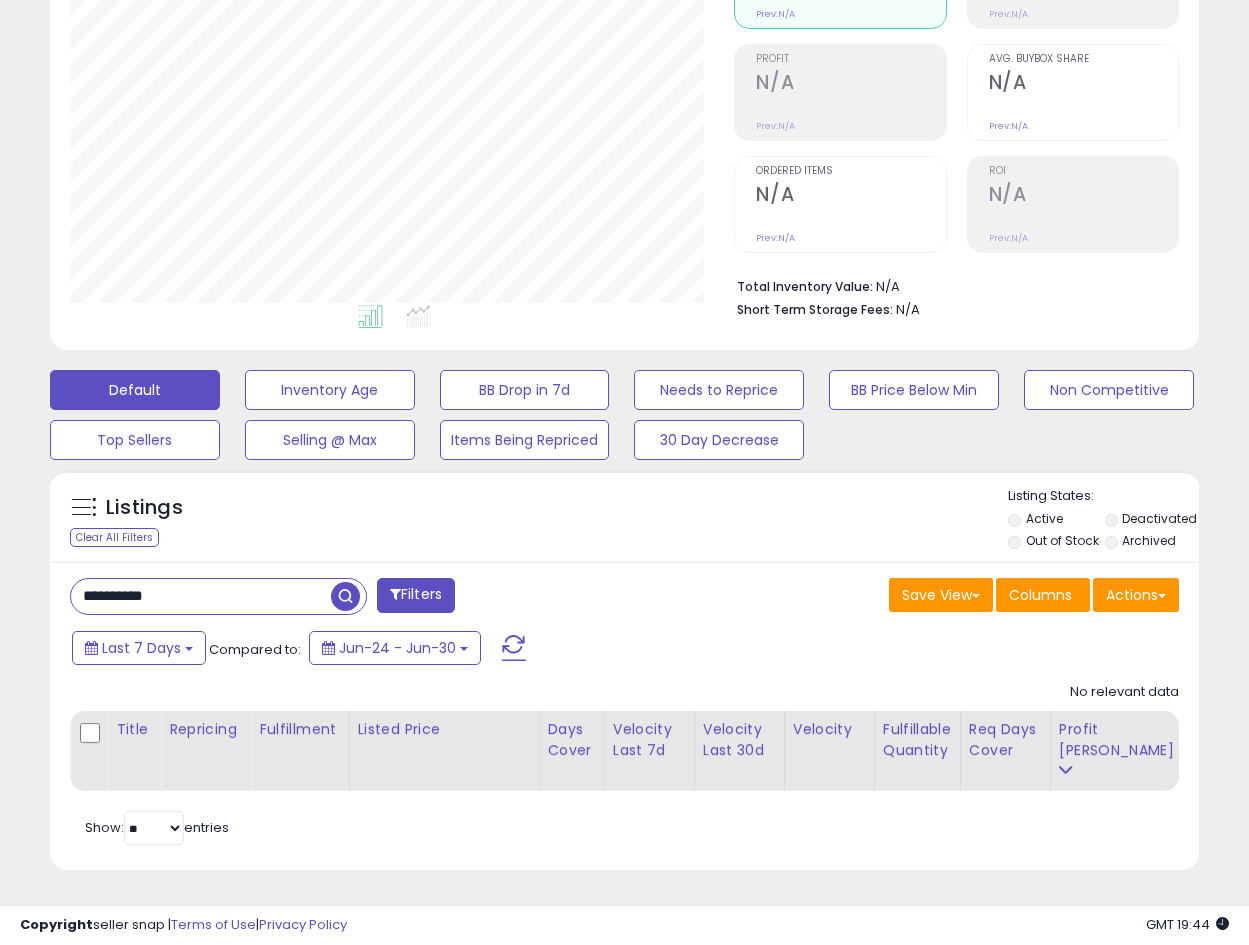 scroll, scrollTop: 999590, scrollLeft: 999336, axis: both 